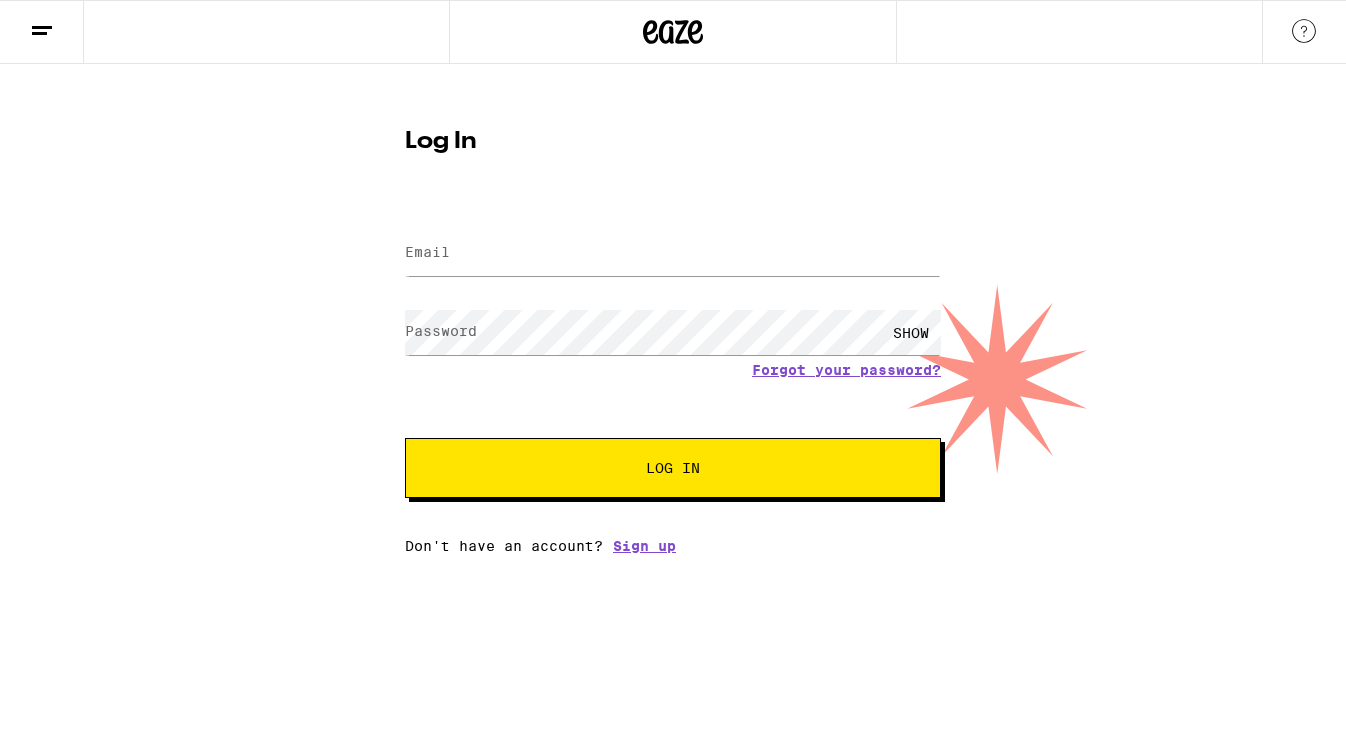scroll, scrollTop: 0, scrollLeft: 0, axis: both 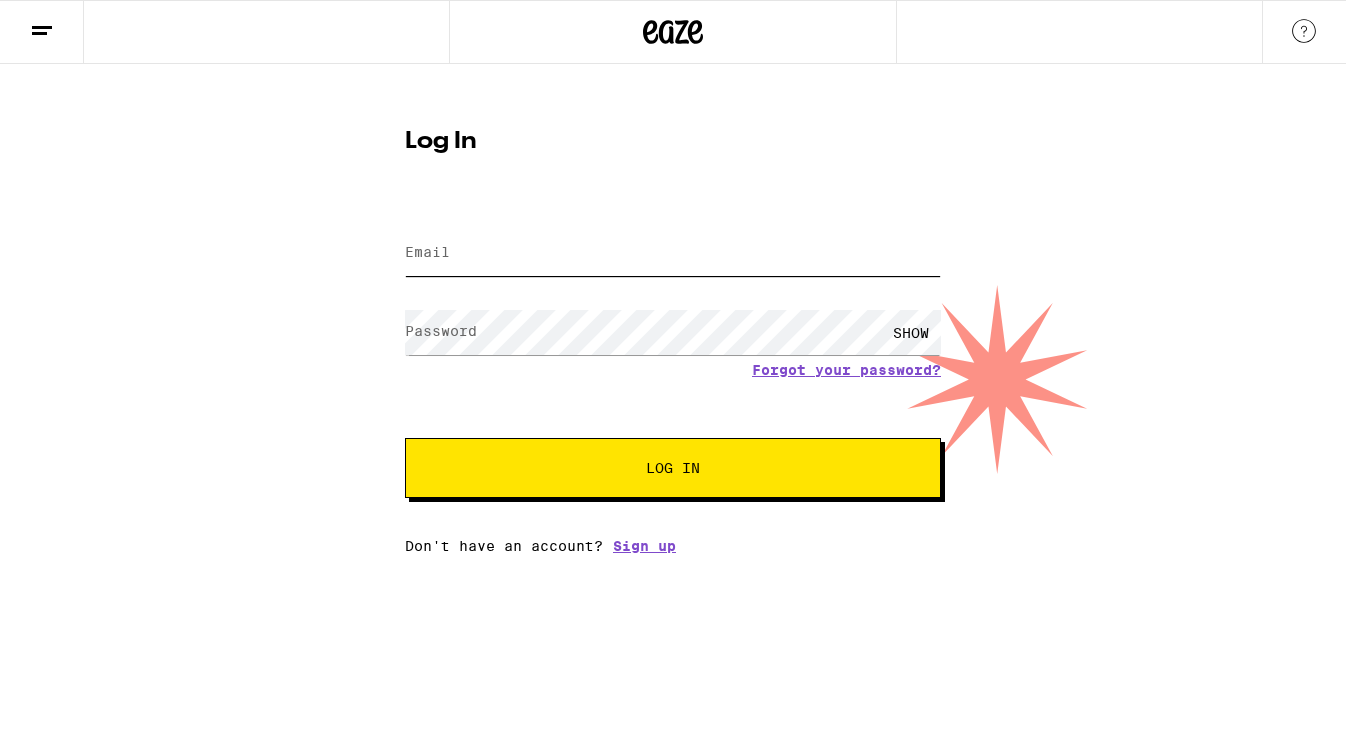 click on "Email" at bounding box center [673, 253] 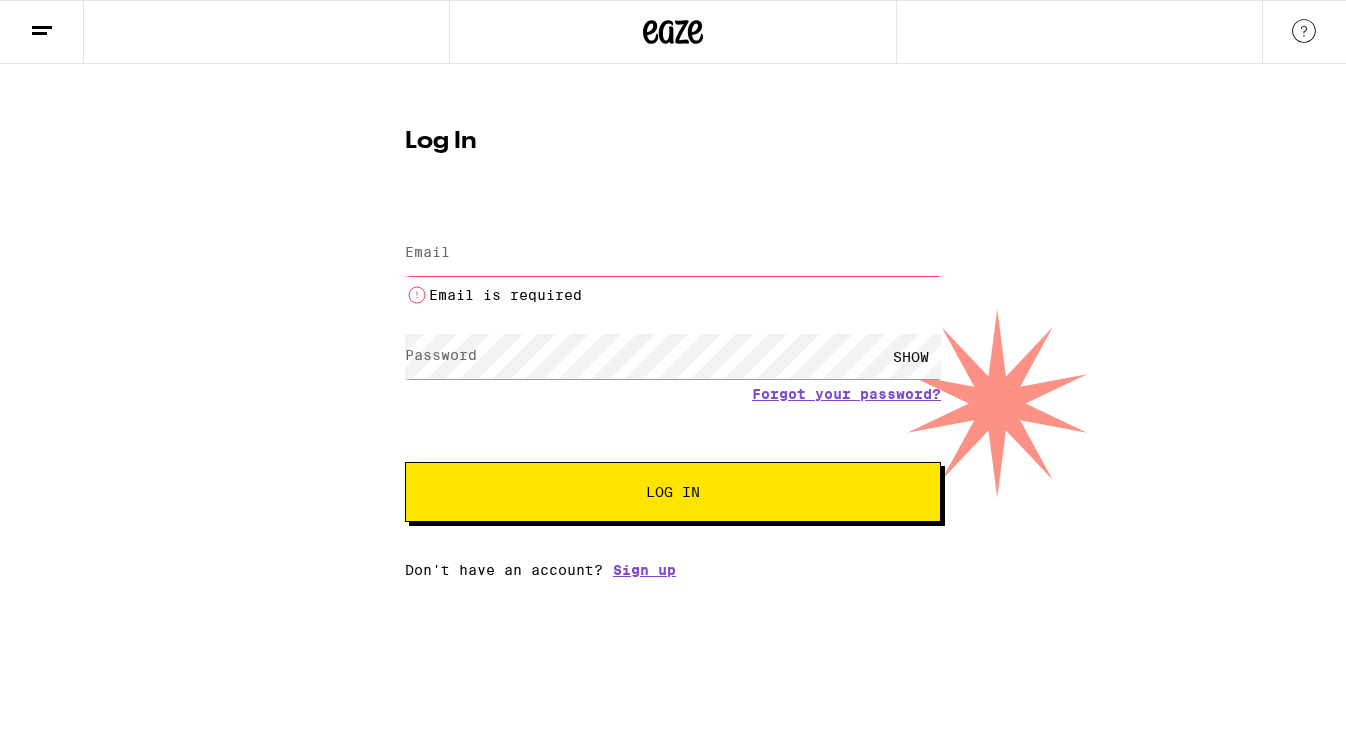 scroll, scrollTop: 0, scrollLeft: 0, axis: both 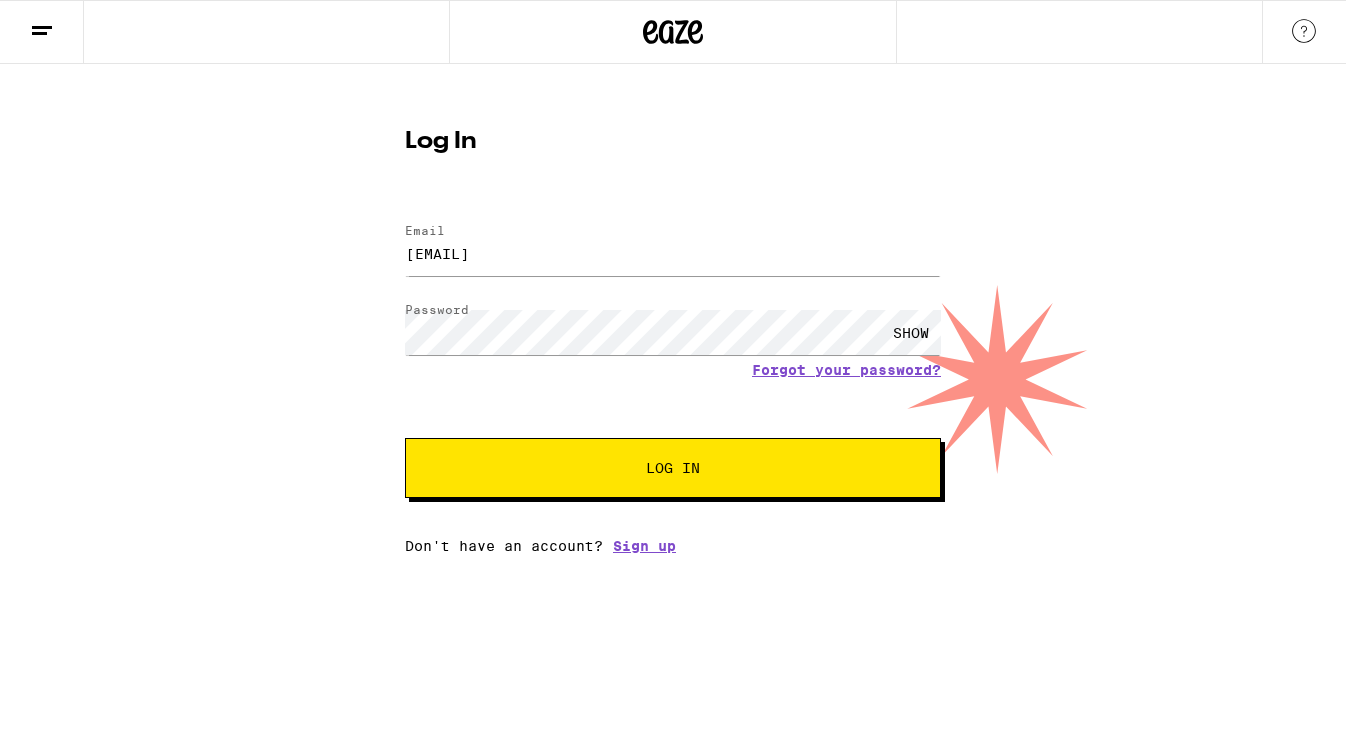 click on "Log In" at bounding box center [673, 468] 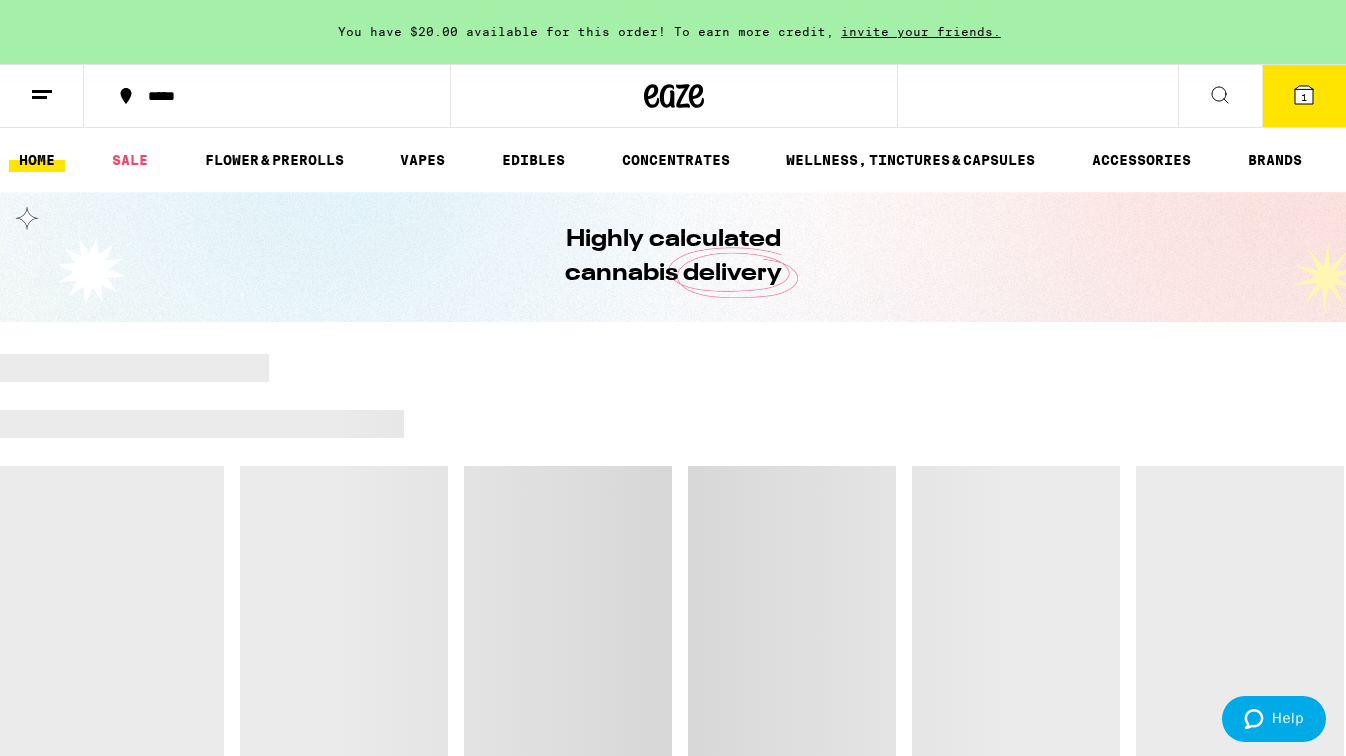 scroll, scrollTop: 0, scrollLeft: 0, axis: both 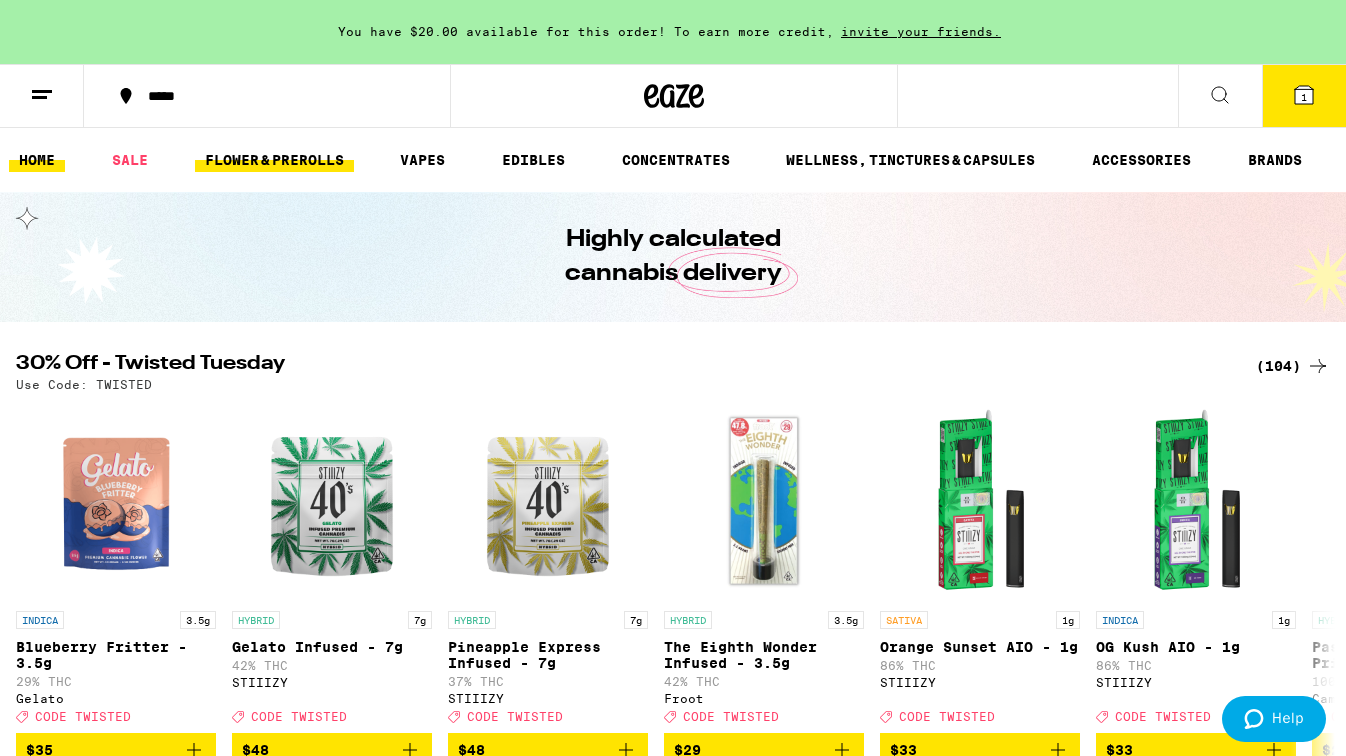 click on "FLOWER & PREROLLS" at bounding box center [274, 160] 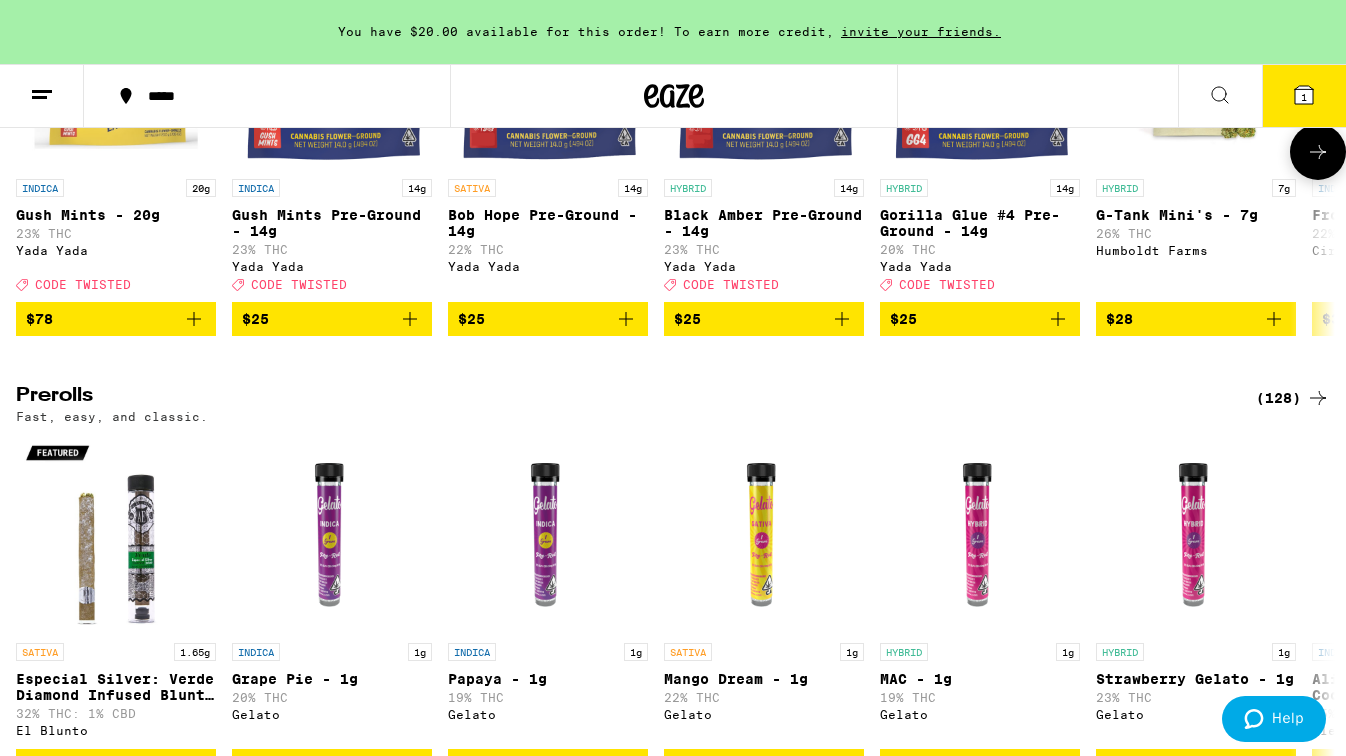 scroll, scrollTop: 647, scrollLeft: 0, axis: vertical 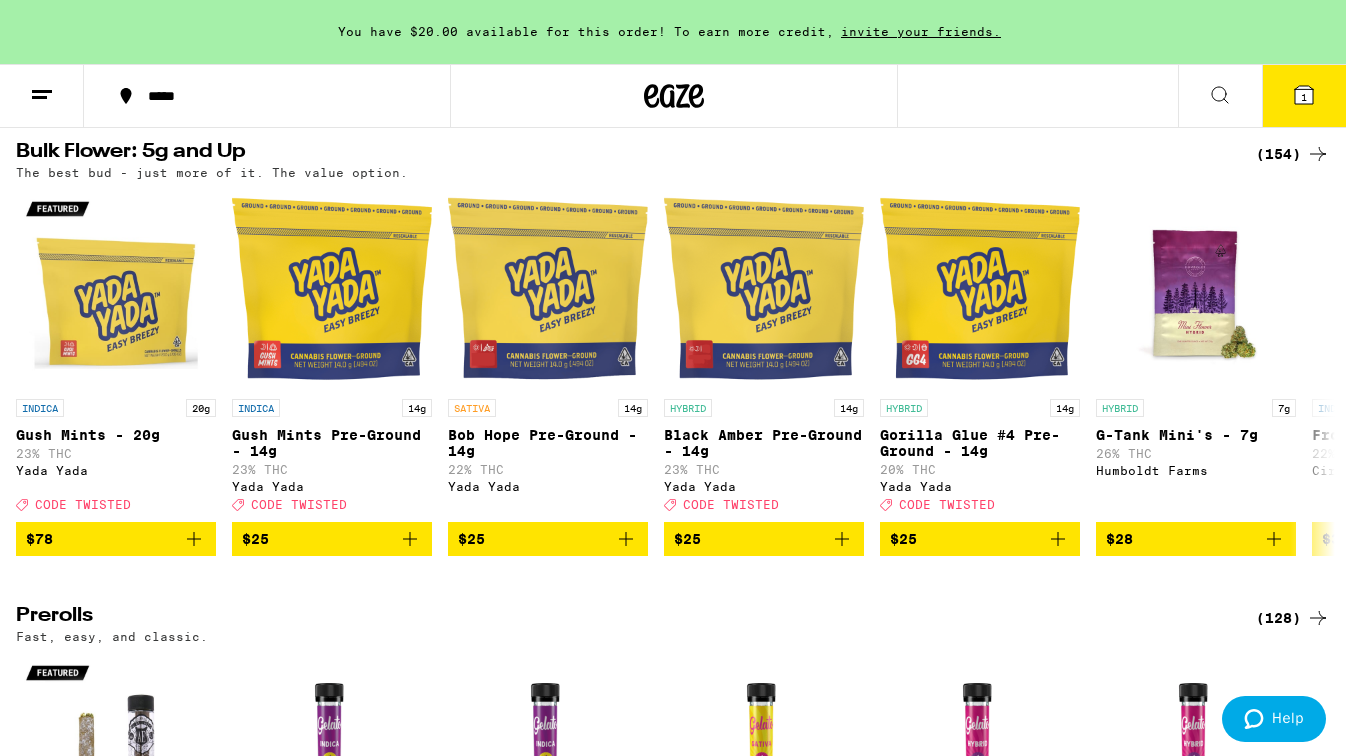 click 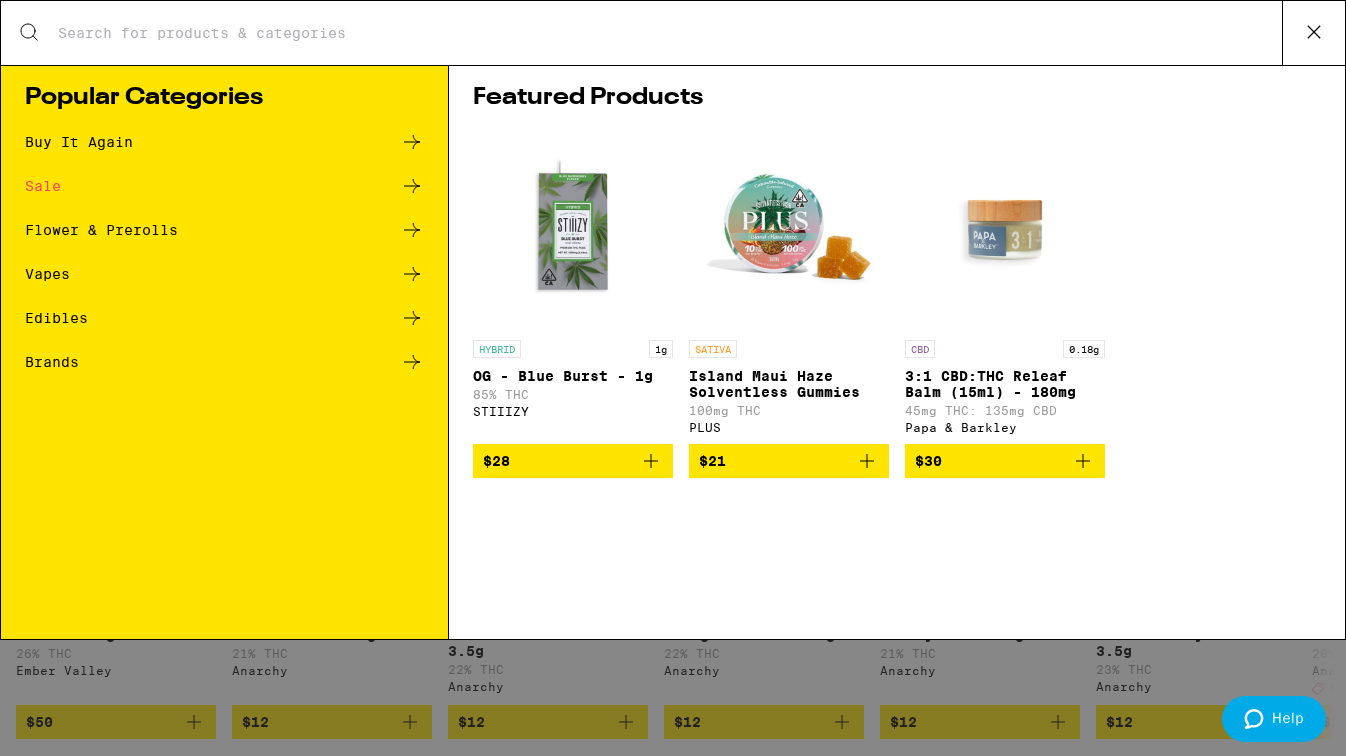 scroll, scrollTop: 0, scrollLeft: 0, axis: both 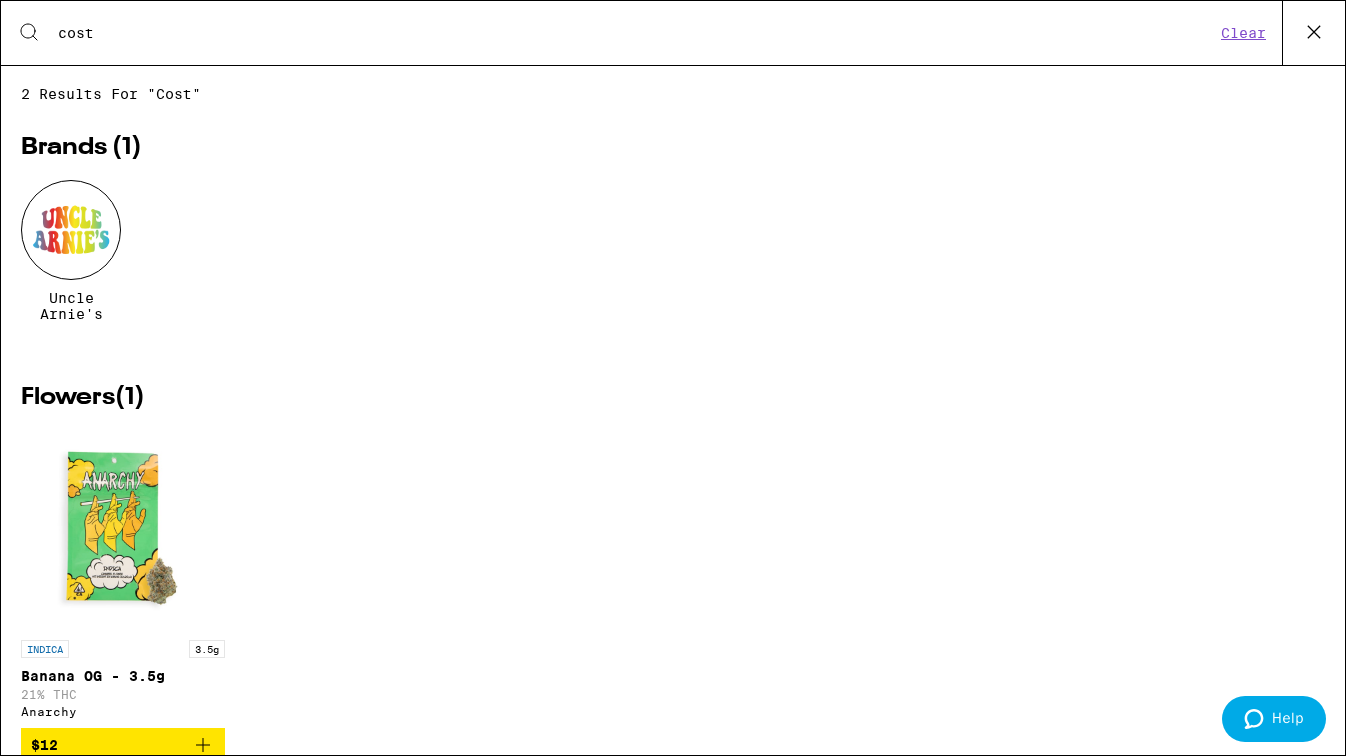 type on "cost" 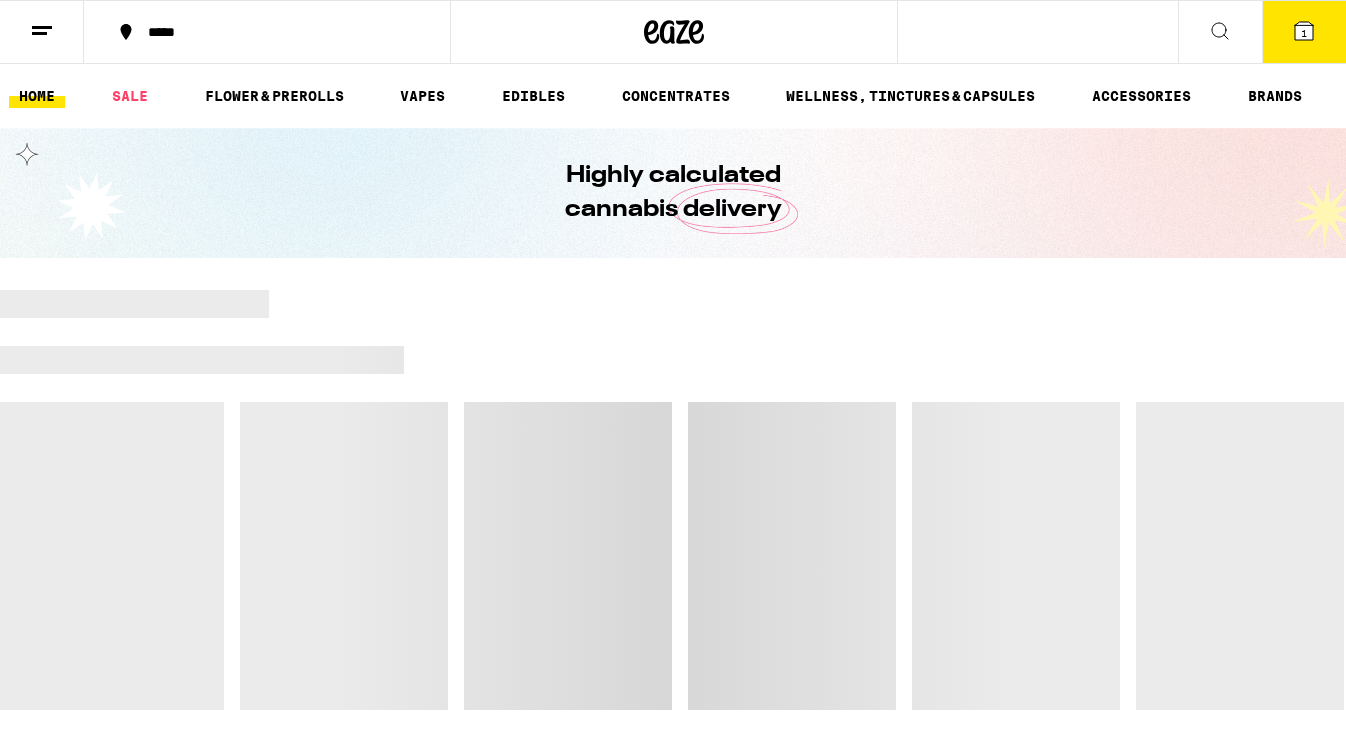 scroll, scrollTop: 0, scrollLeft: 0, axis: both 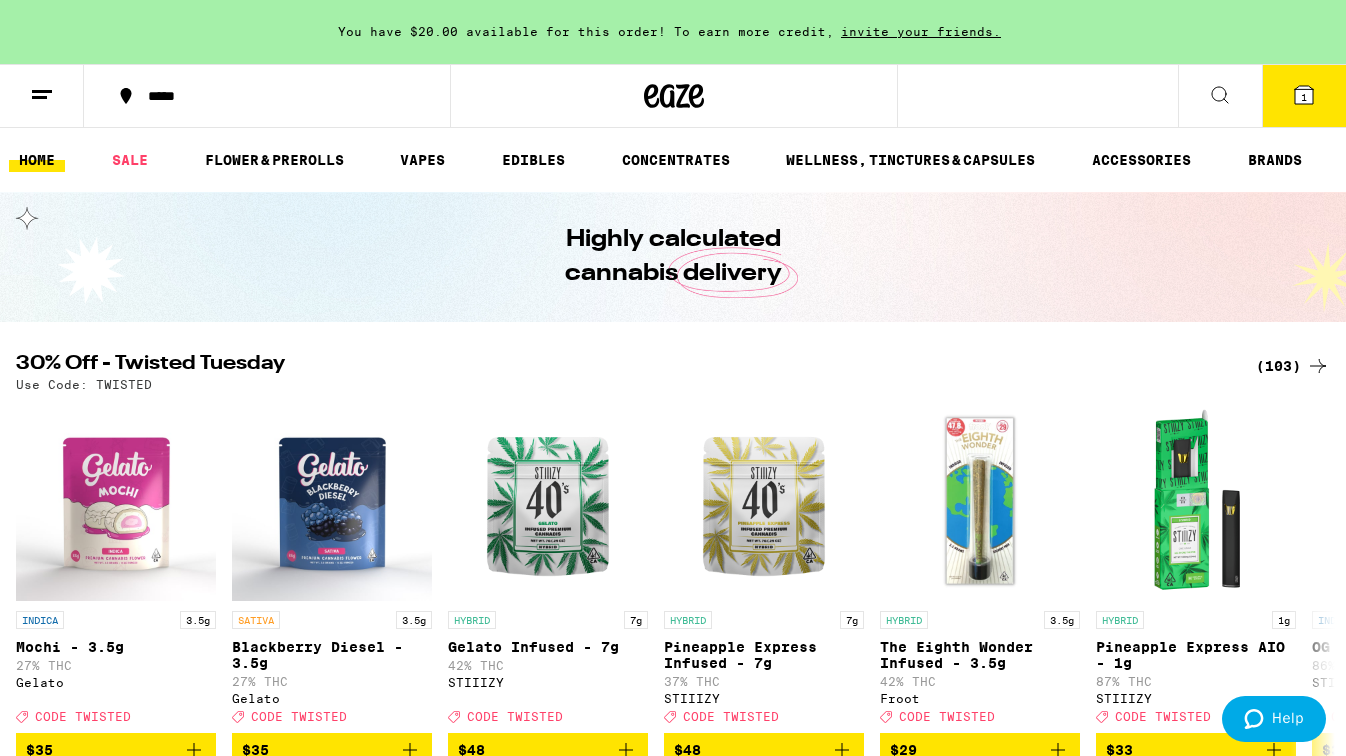 click 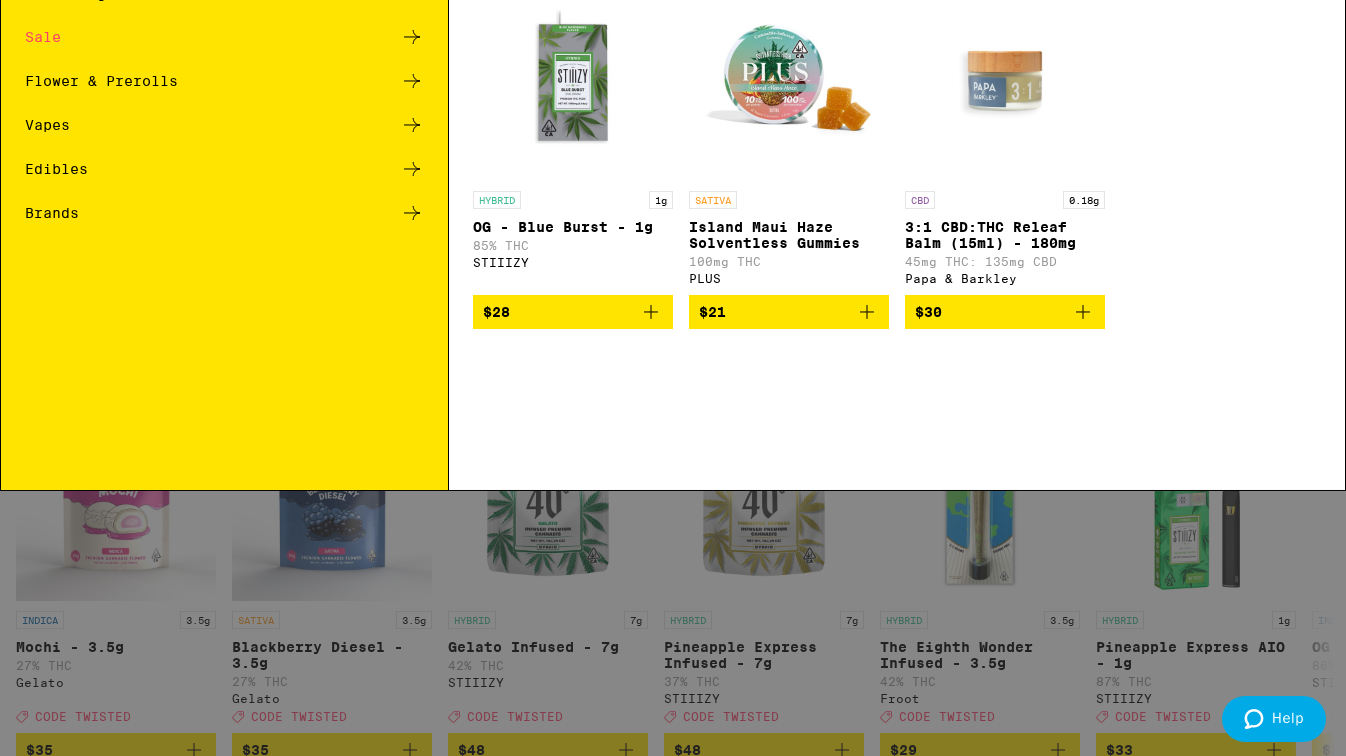 click on "Search for Products" at bounding box center (669, 33) 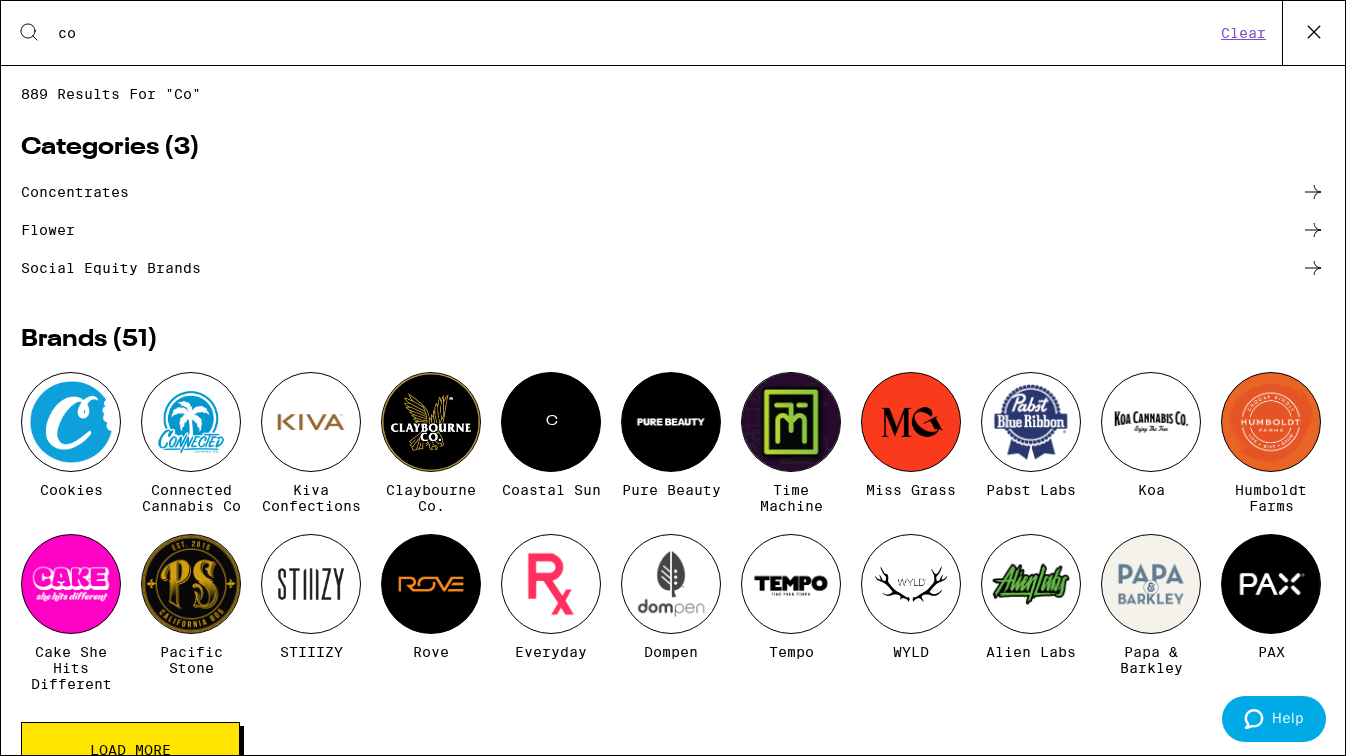 scroll, scrollTop: 0, scrollLeft: 0, axis: both 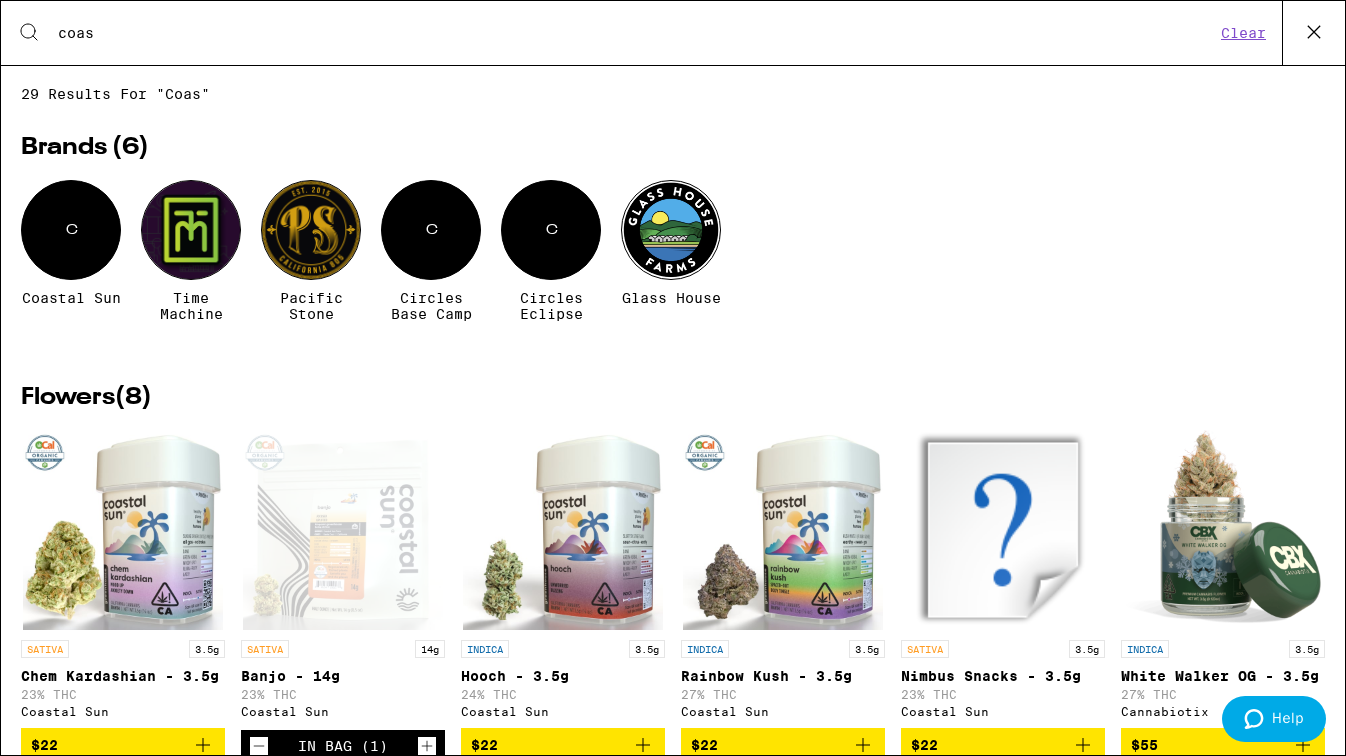 type on "coas" 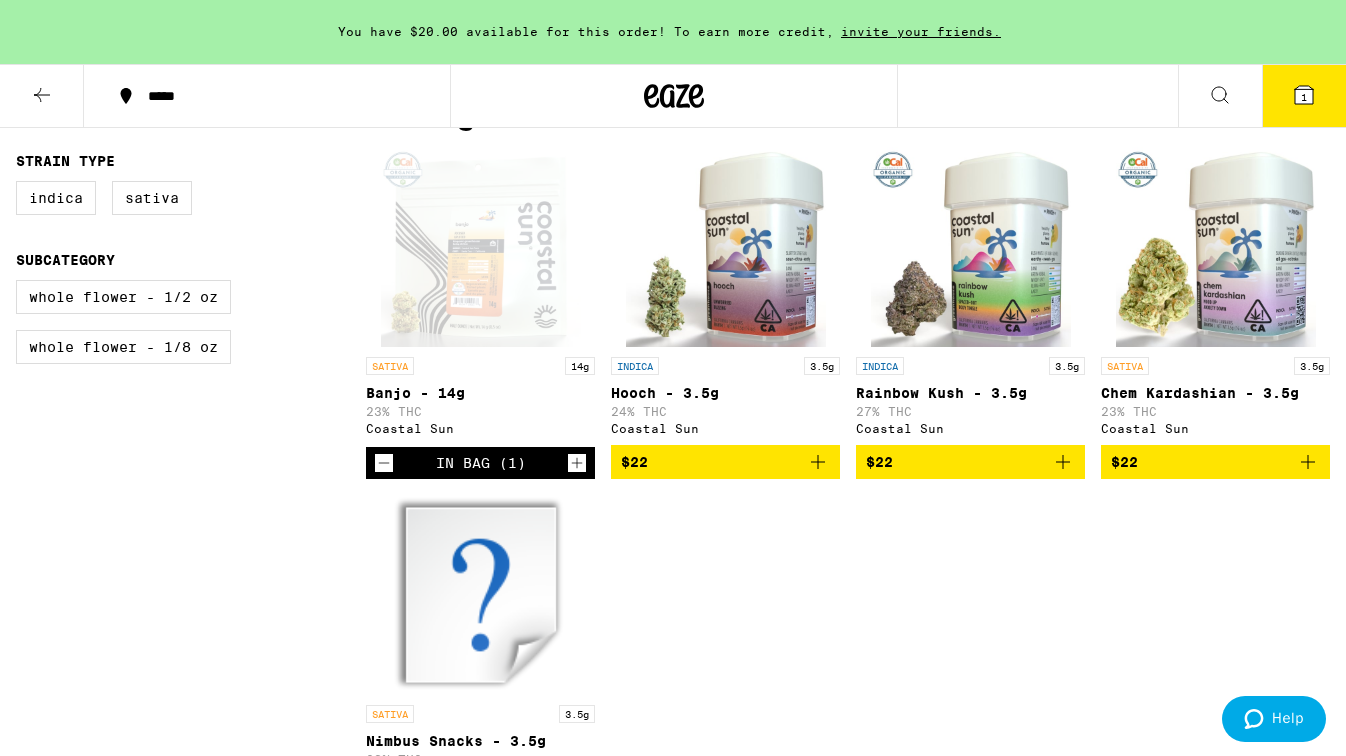 scroll, scrollTop: 490, scrollLeft: 0, axis: vertical 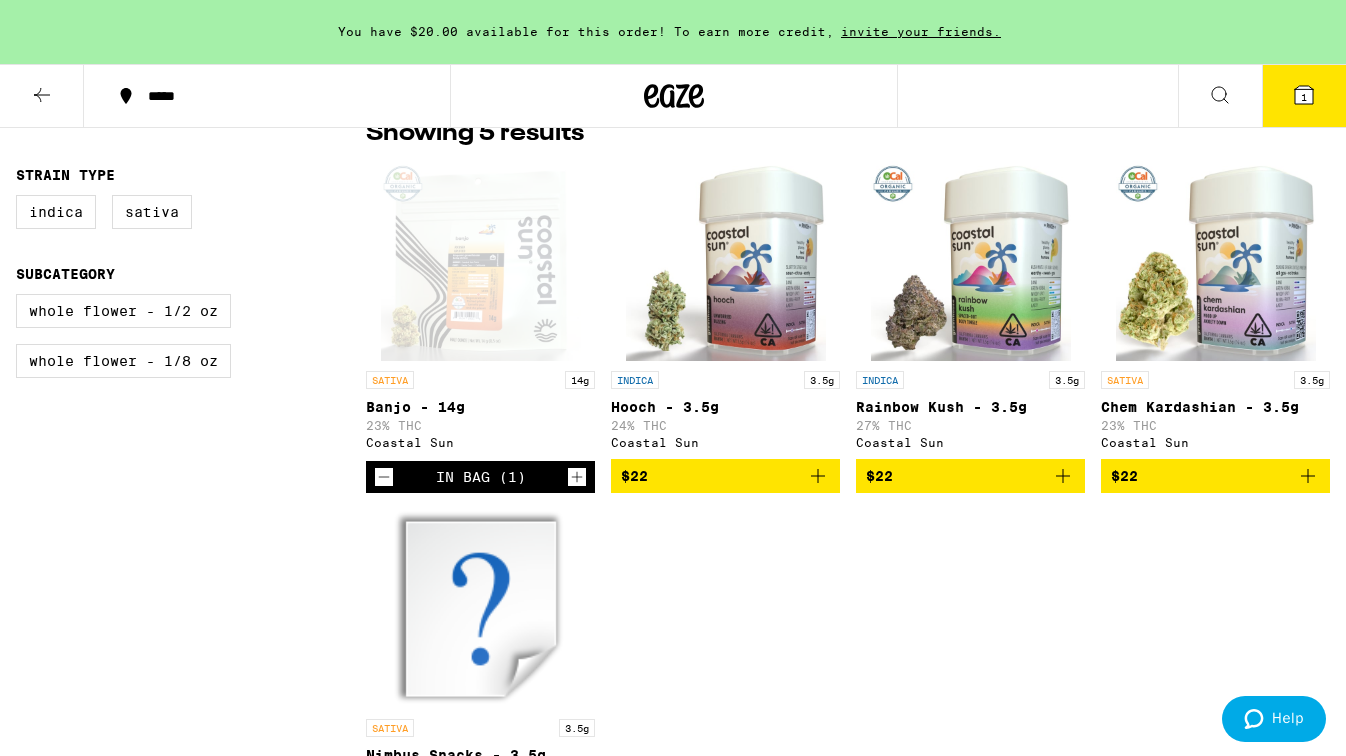 click 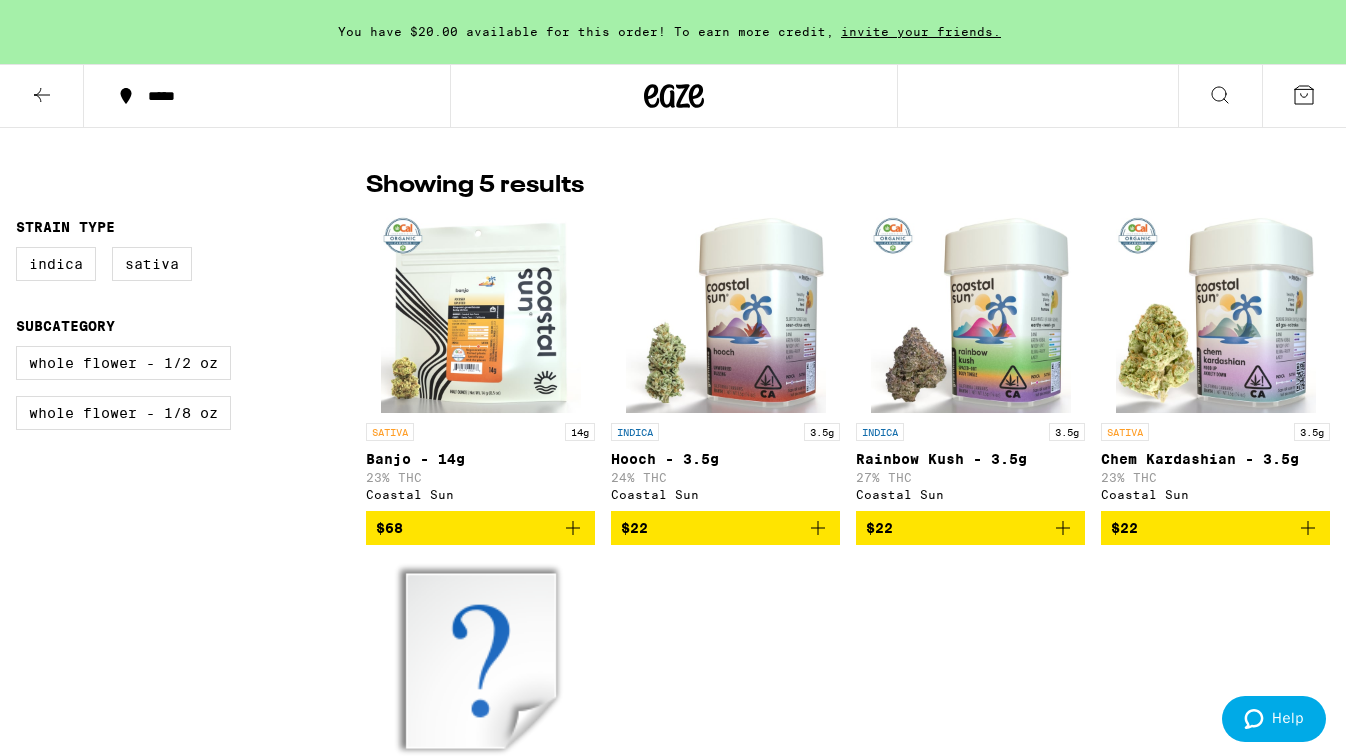 scroll, scrollTop: 464, scrollLeft: 0, axis: vertical 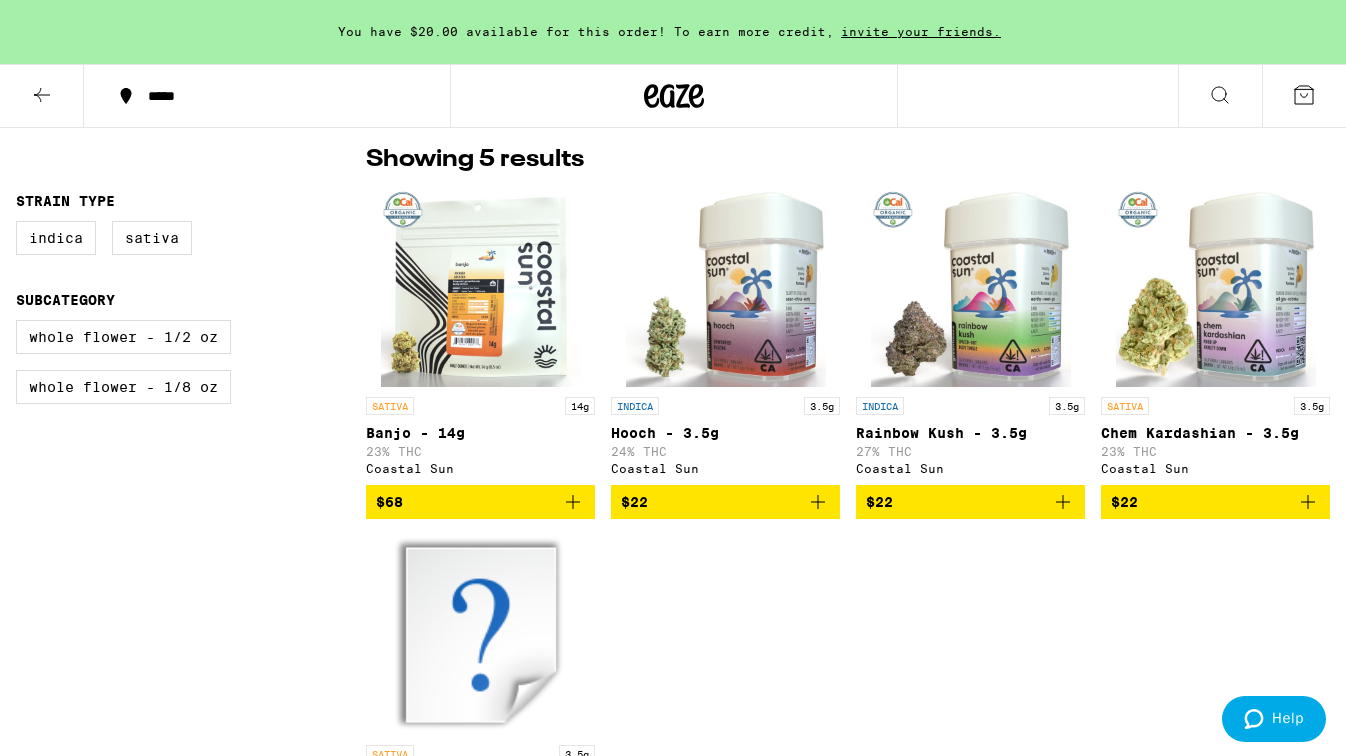 click 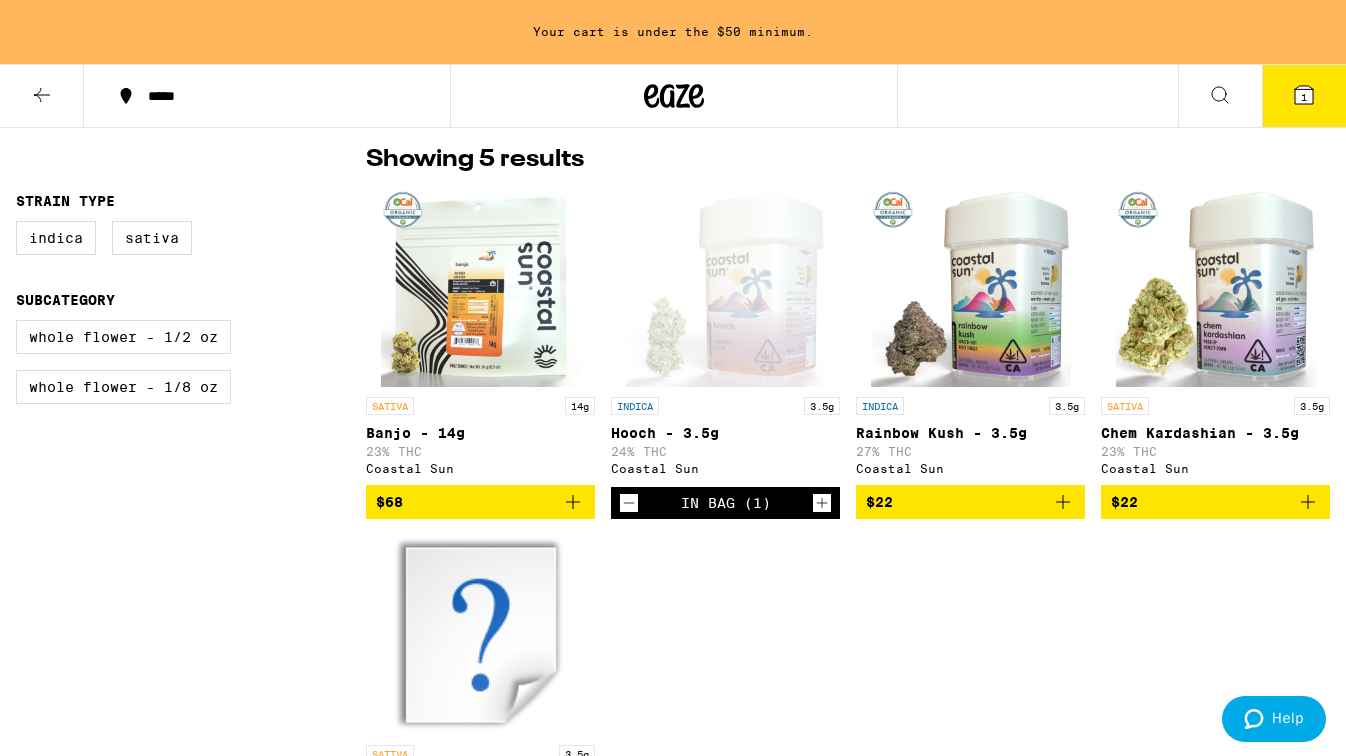 click on "$22" at bounding box center [970, 502] 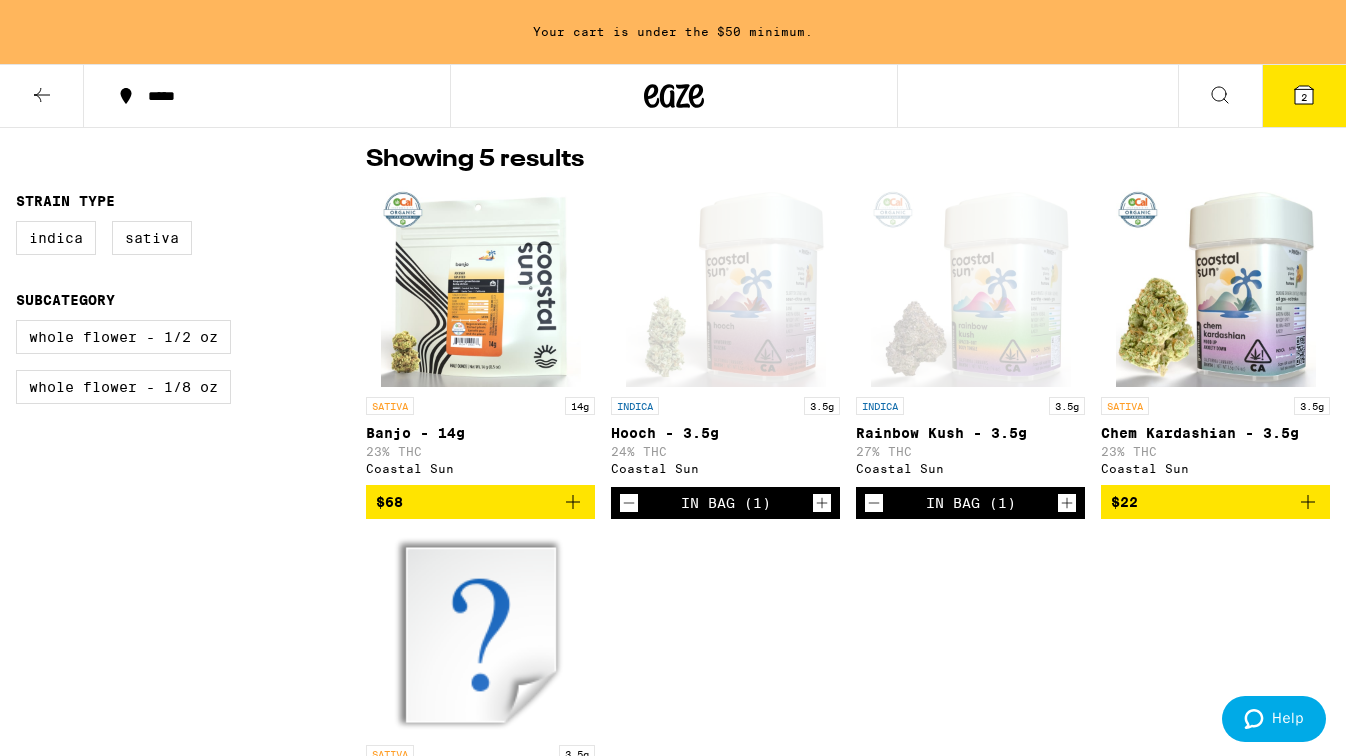 click 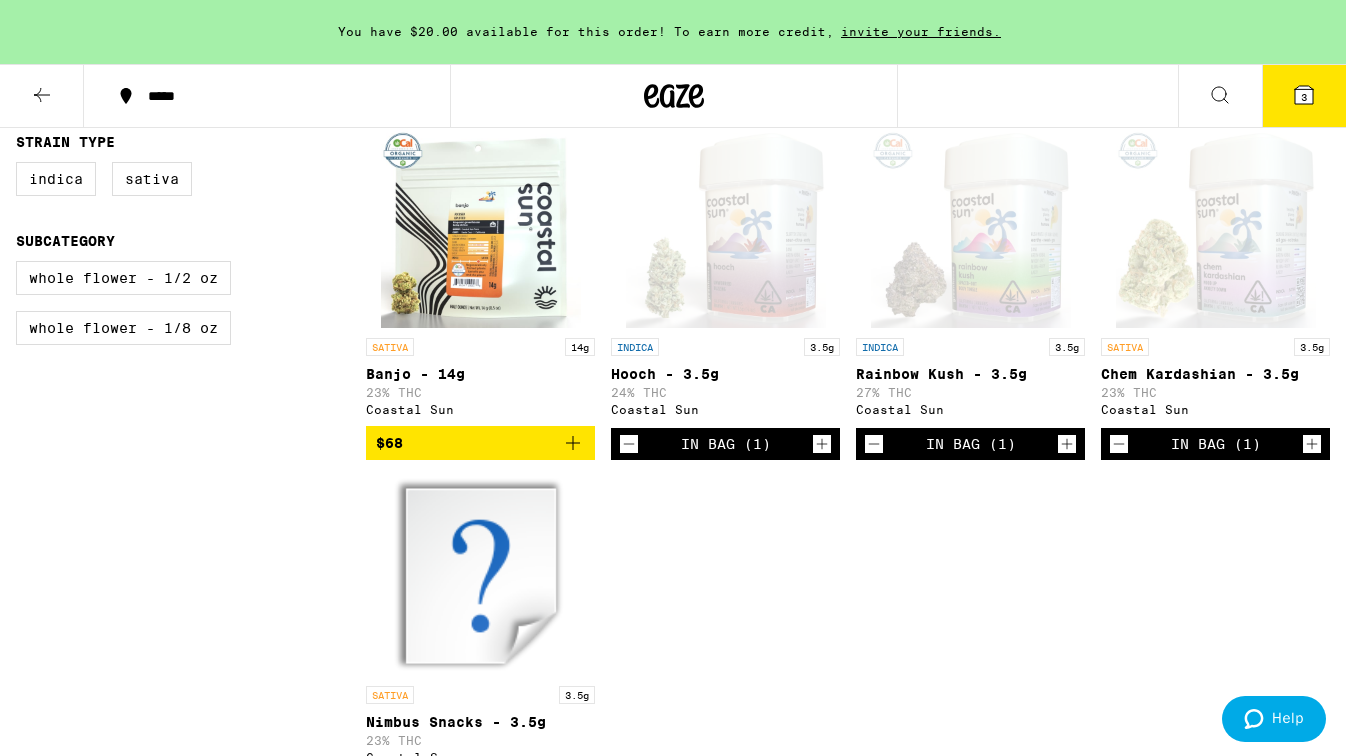 scroll, scrollTop: 517, scrollLeft: 0, axis: vertical 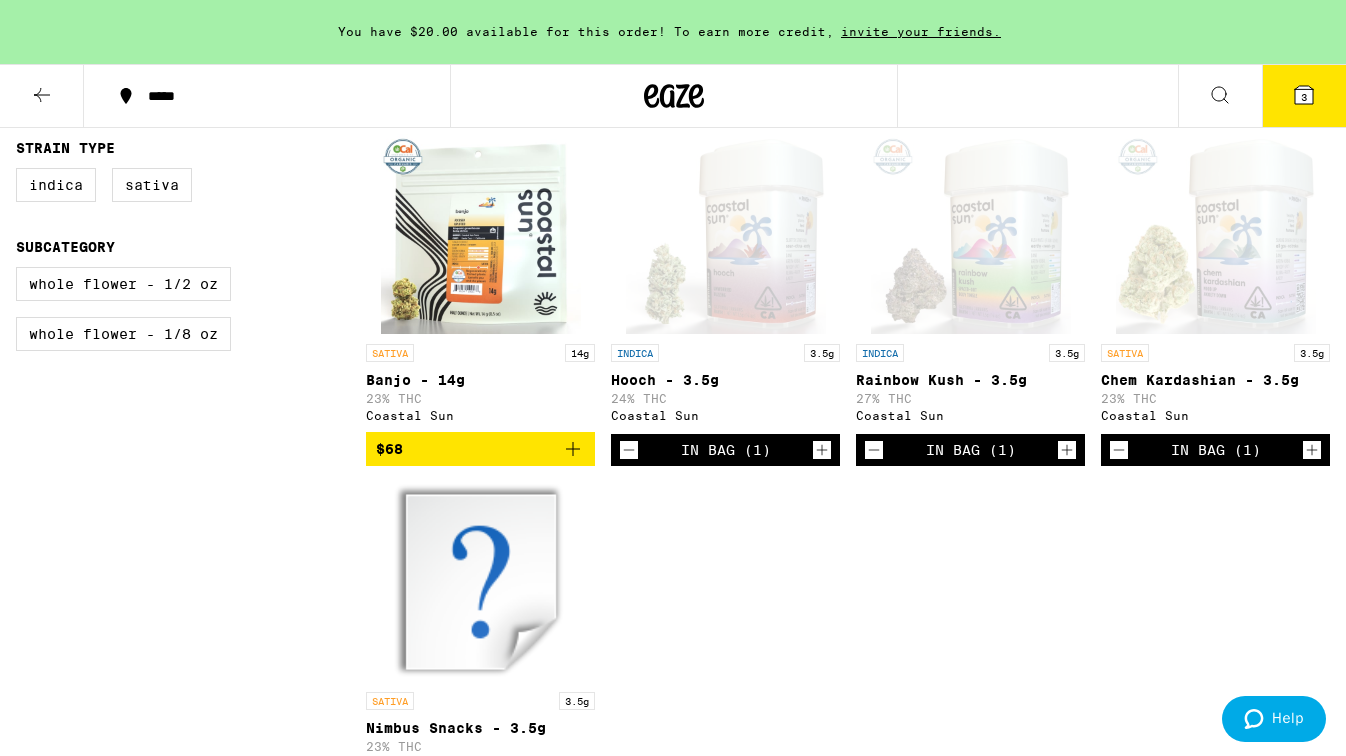 click 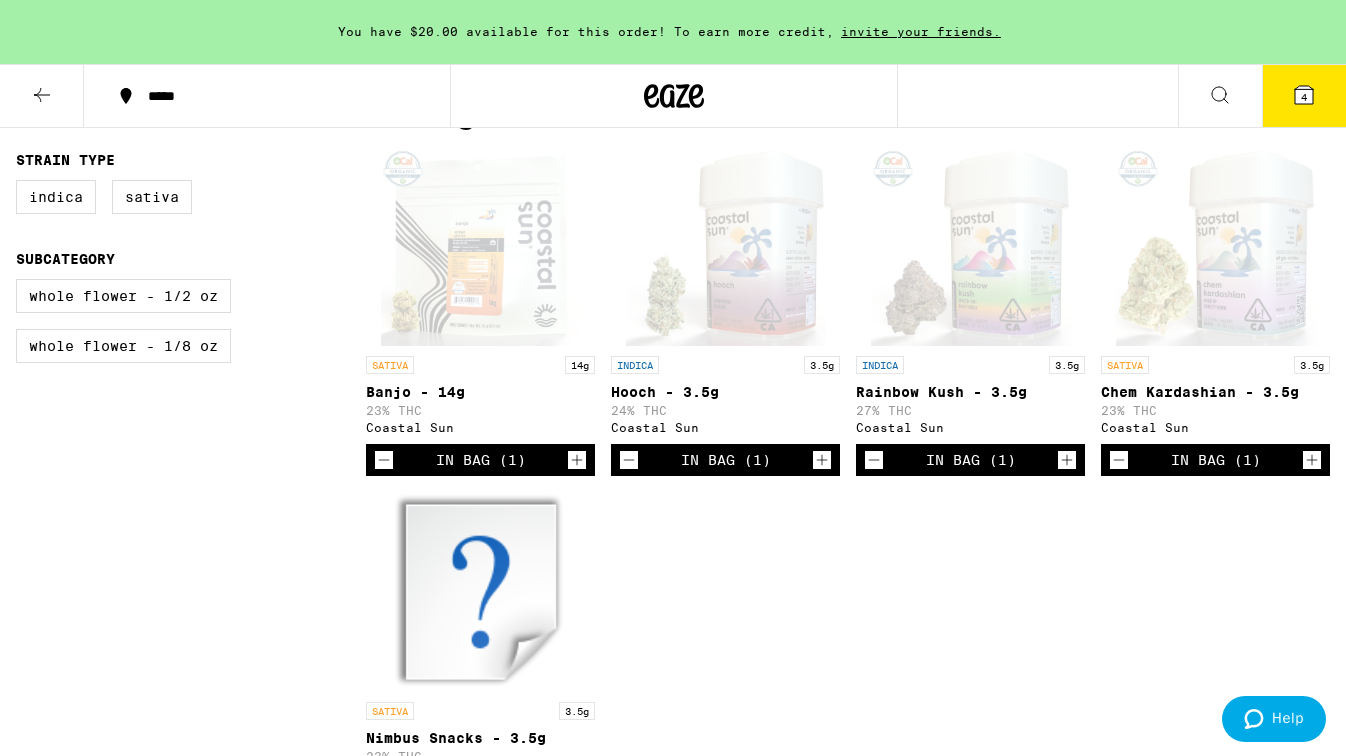 scroll, scrollTop: 502, scrollLeft: 0, axis: vertical 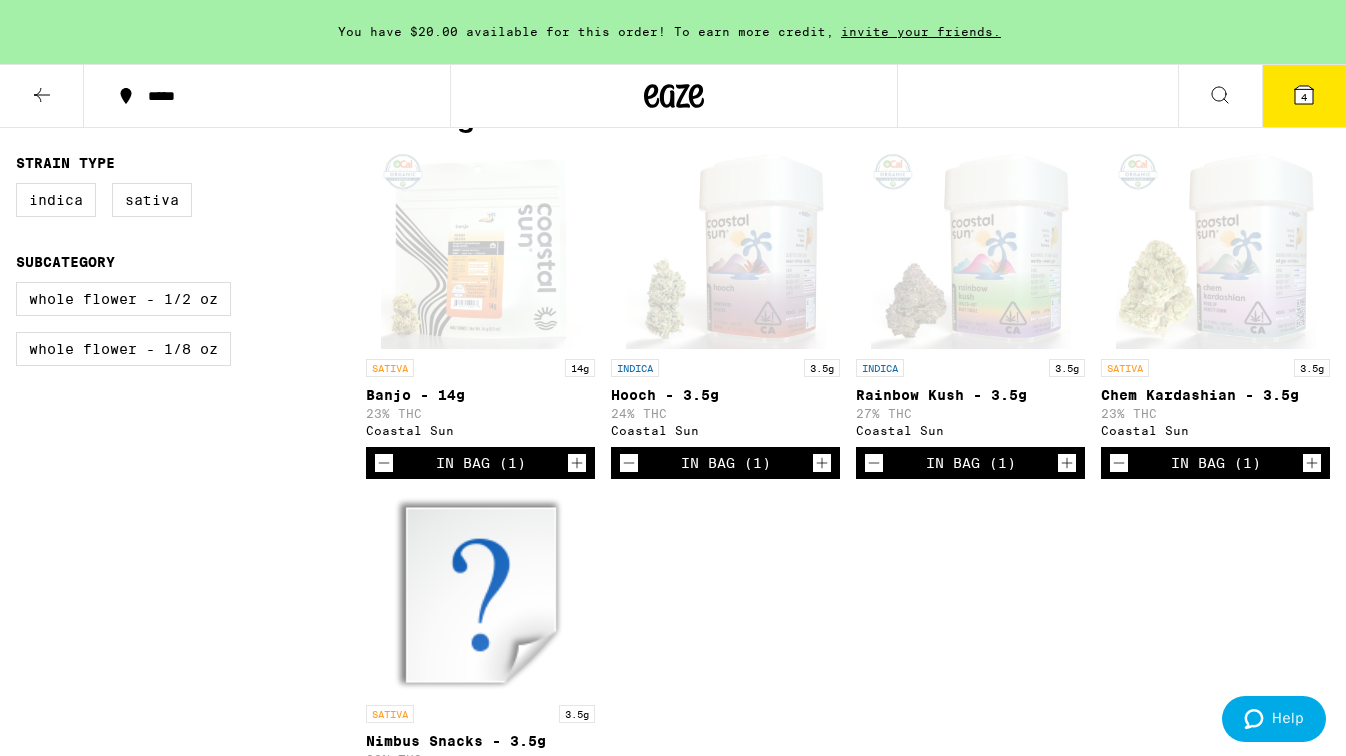 click on "4" at bounding box center (1304, 96) 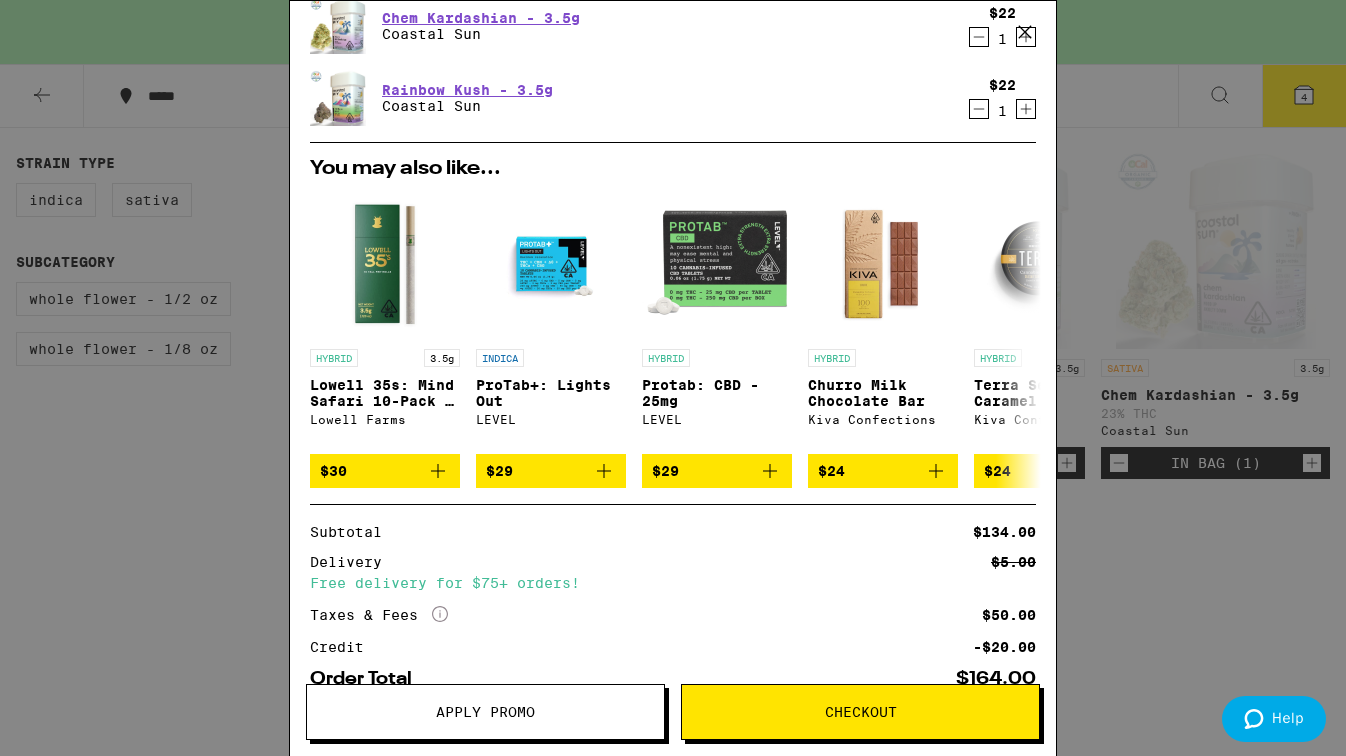 scroll, scrollTop: 322, scrollLeft: 0, axis: vertical 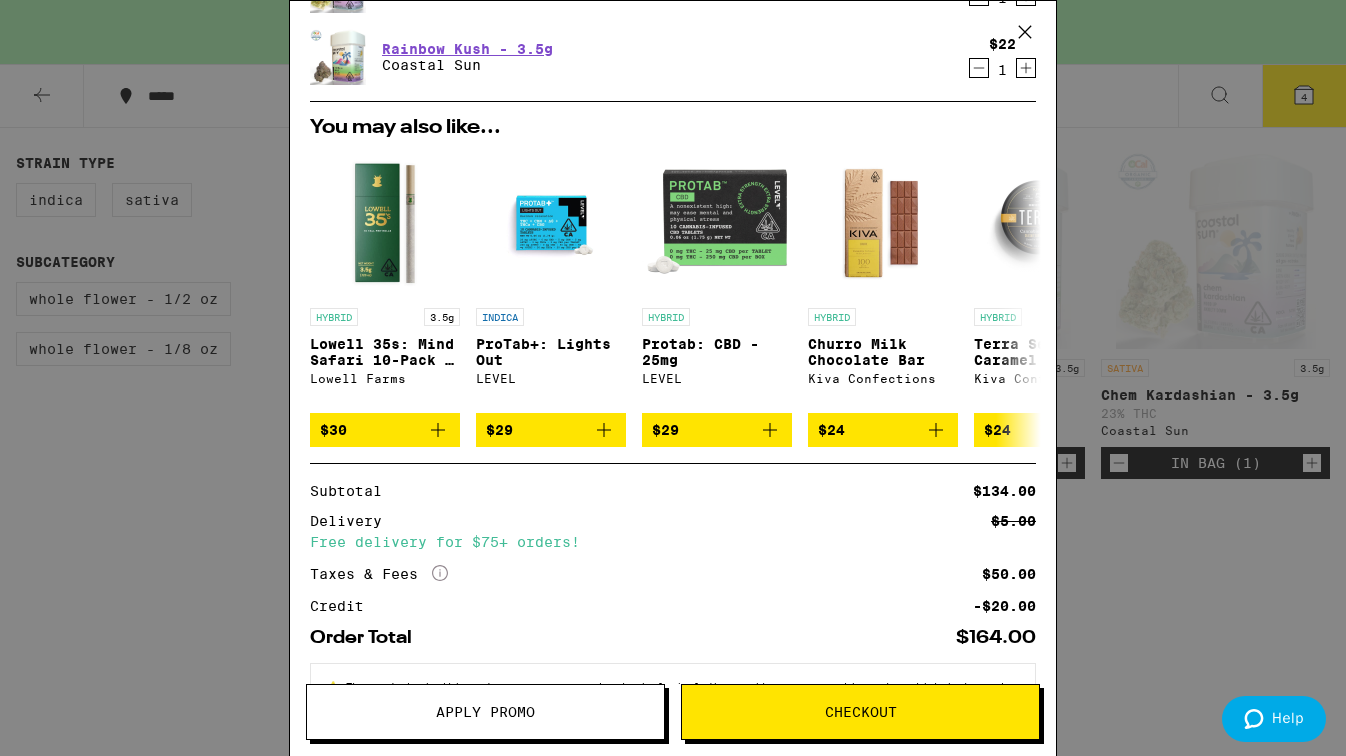 click on "Checkout" at bounding box center [860, 712] 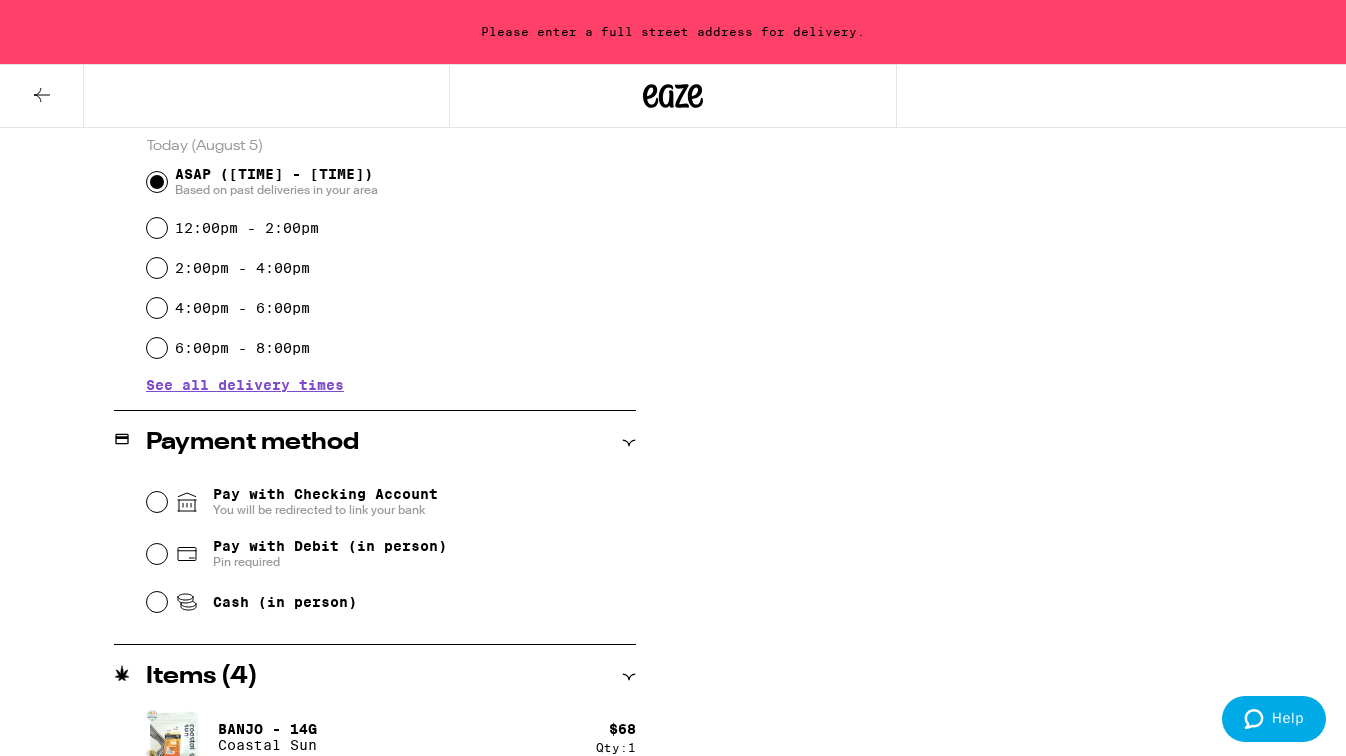 scroll, scrollTop: 556, scrollLeft: 0, axis: vertical 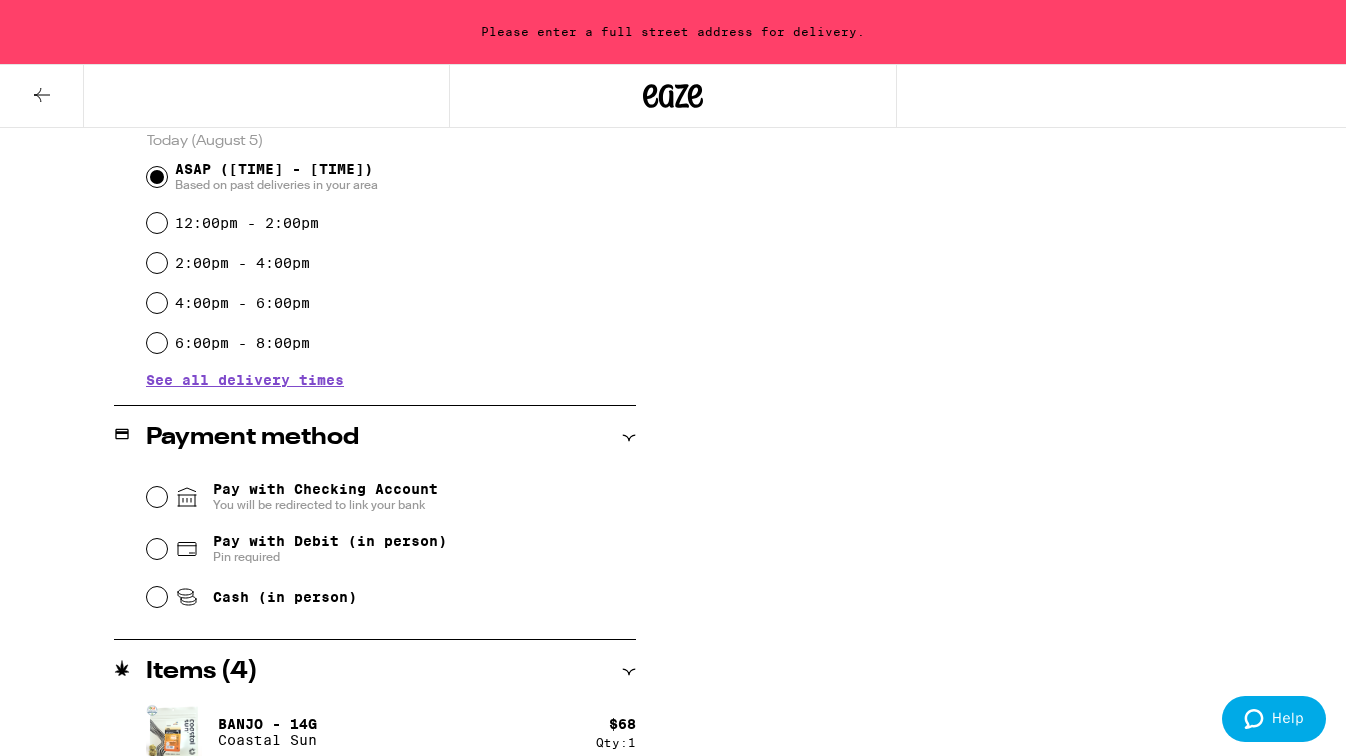 click on "Pay with Debit (in person)" at bounding box center [330, 541] 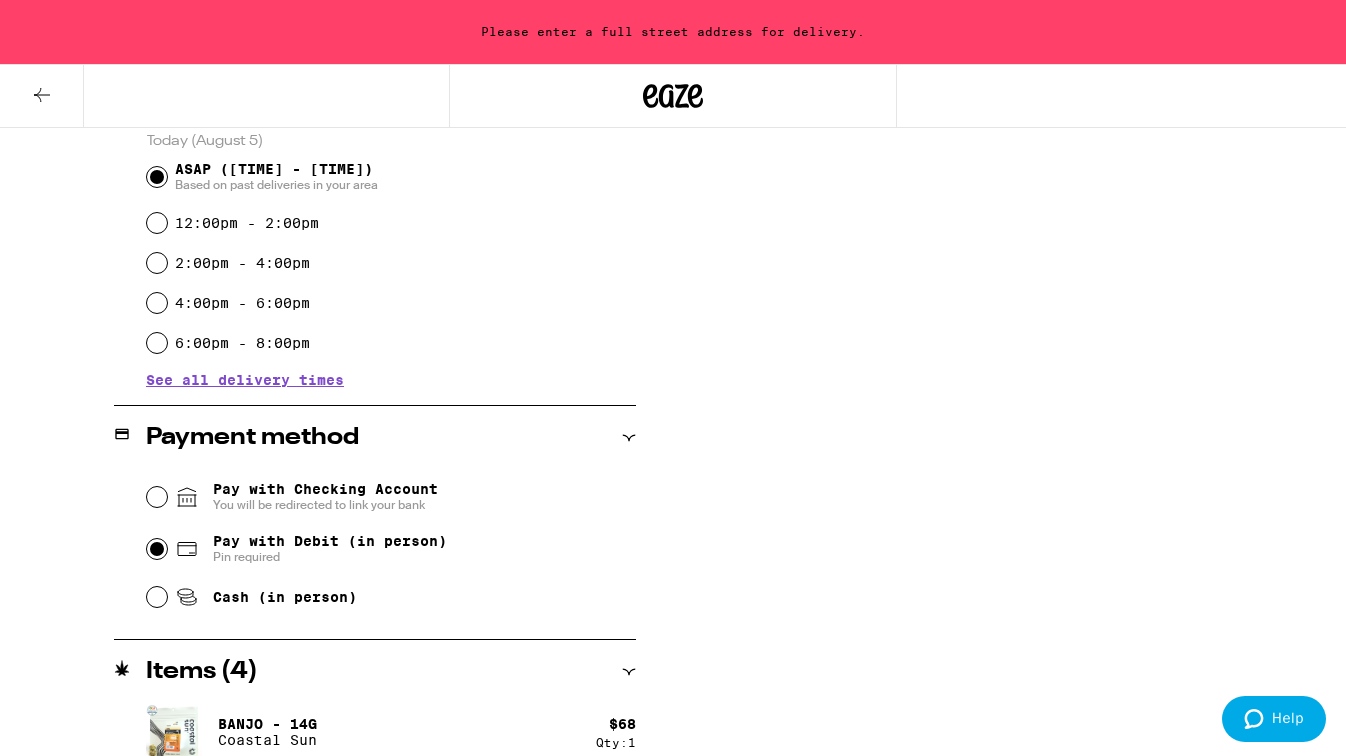 click on "Pay with Debit (in person) Pin required" at bounding box center (157, 549) 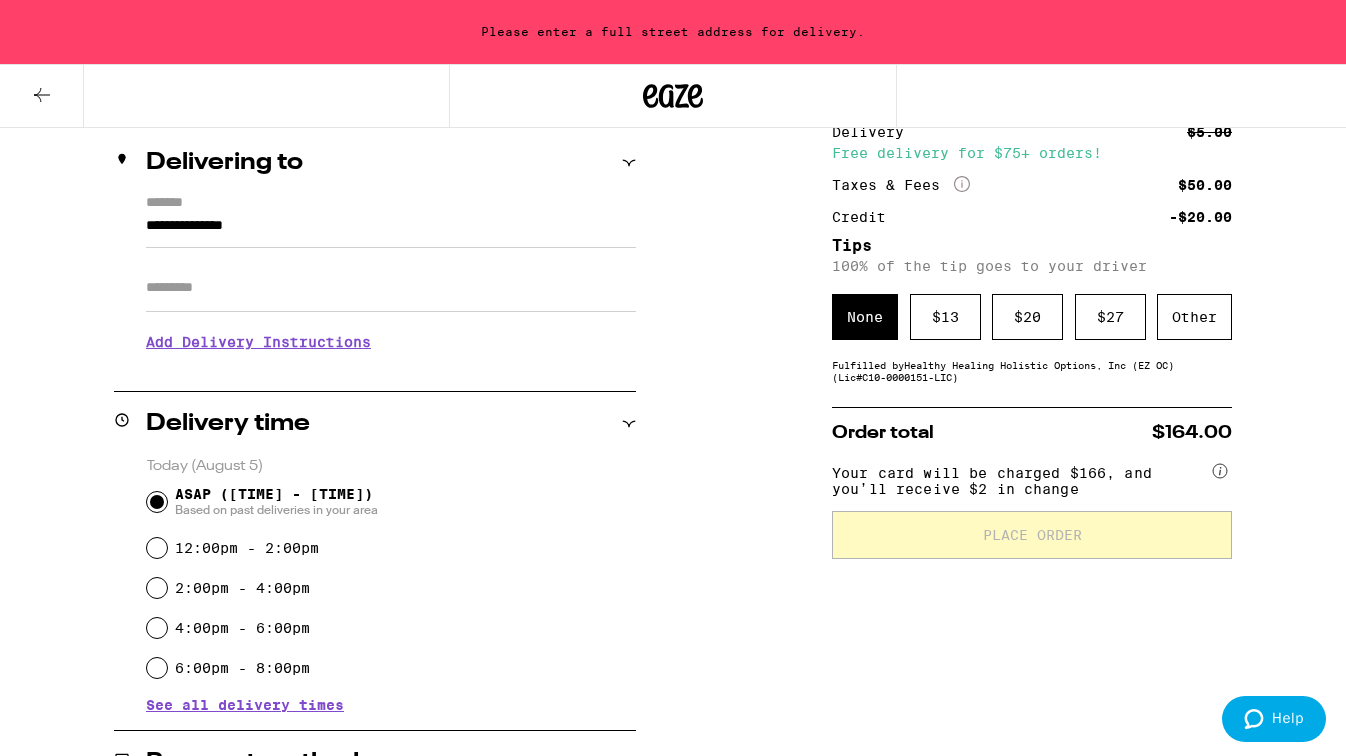 scroll, scrollTop: 226, scrollLeft: 0, axis: vertical 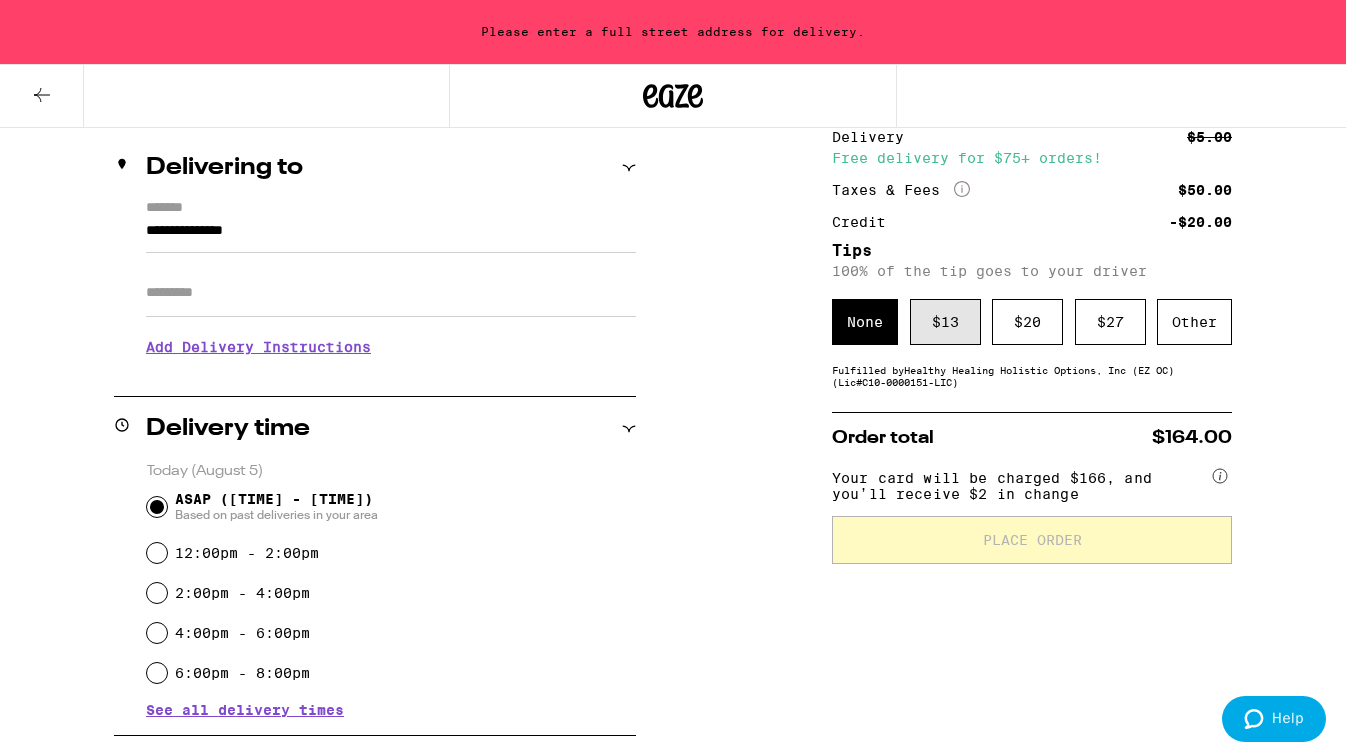 click on "$ 13" at bounding box center [945, 322] 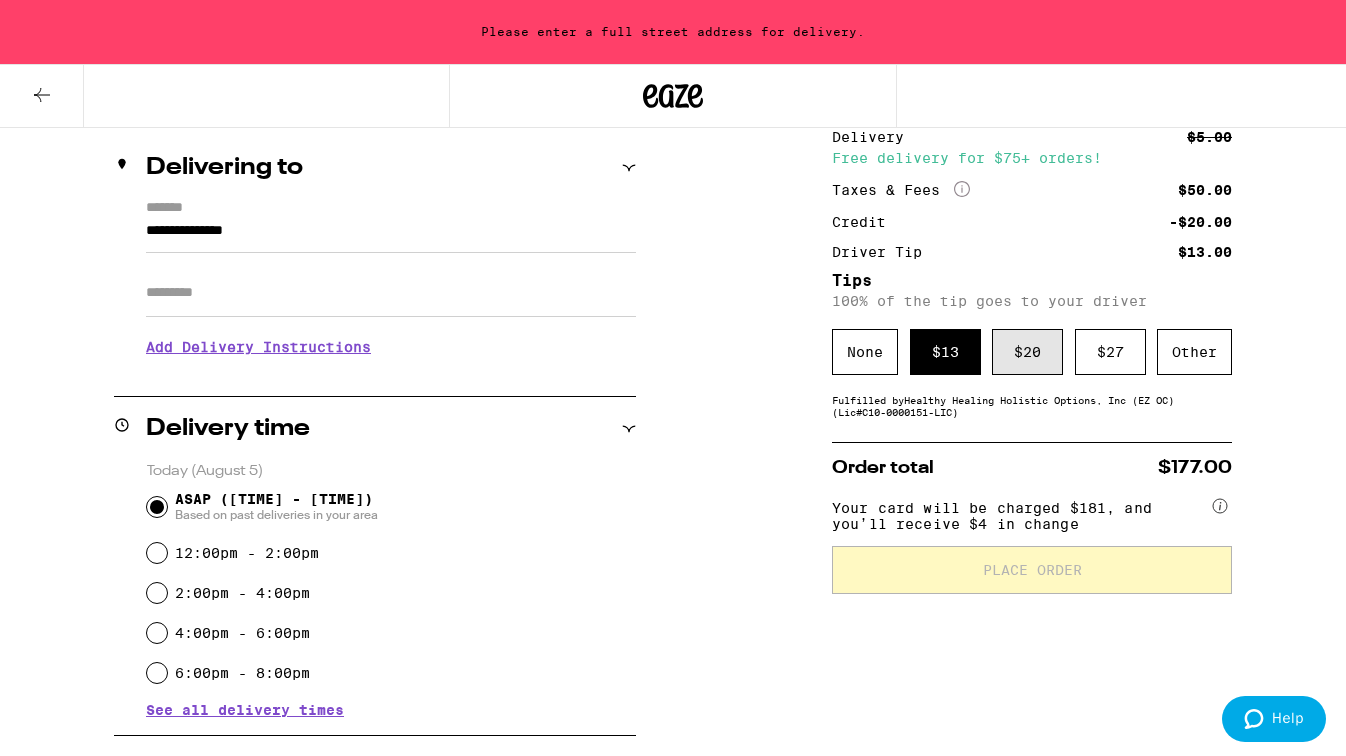 click on "$ 20" at bounding box center [1027, 352] 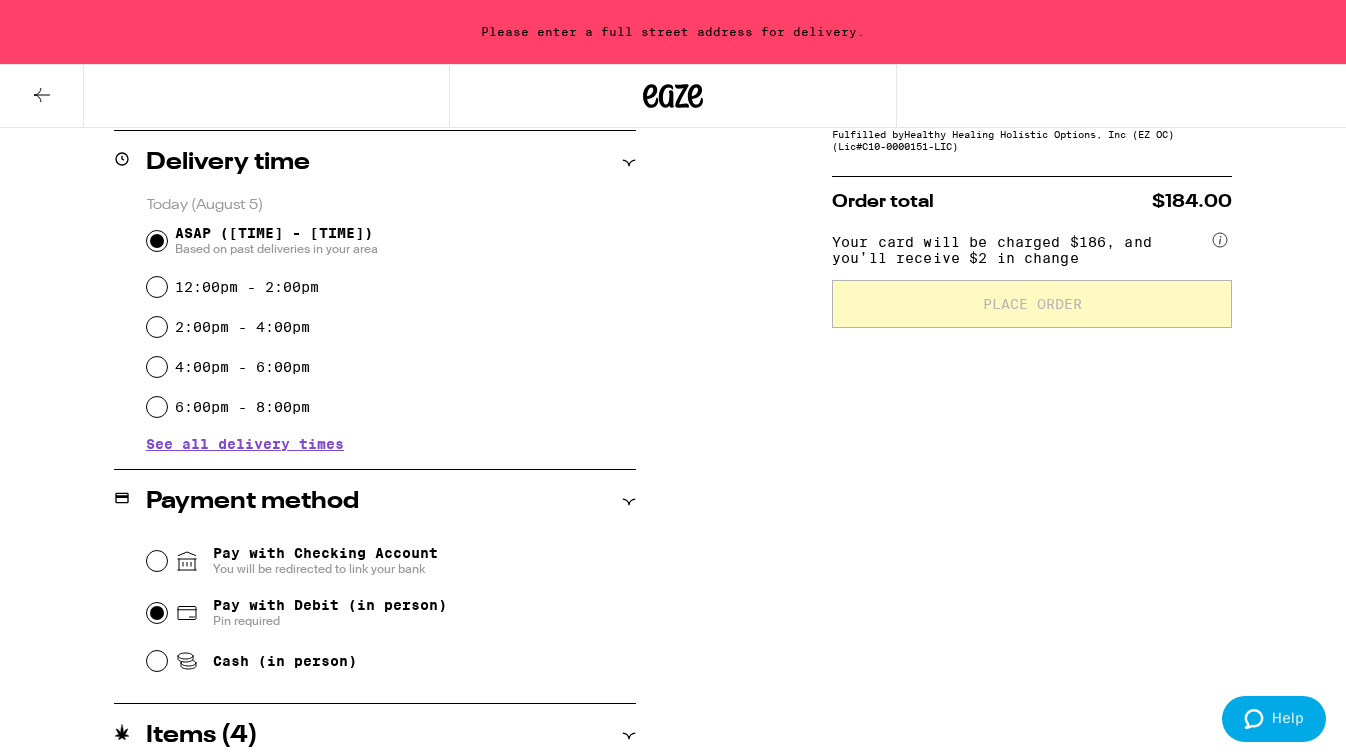 scroll, scrollTop: 0, scrollLeft: 0, axis: both 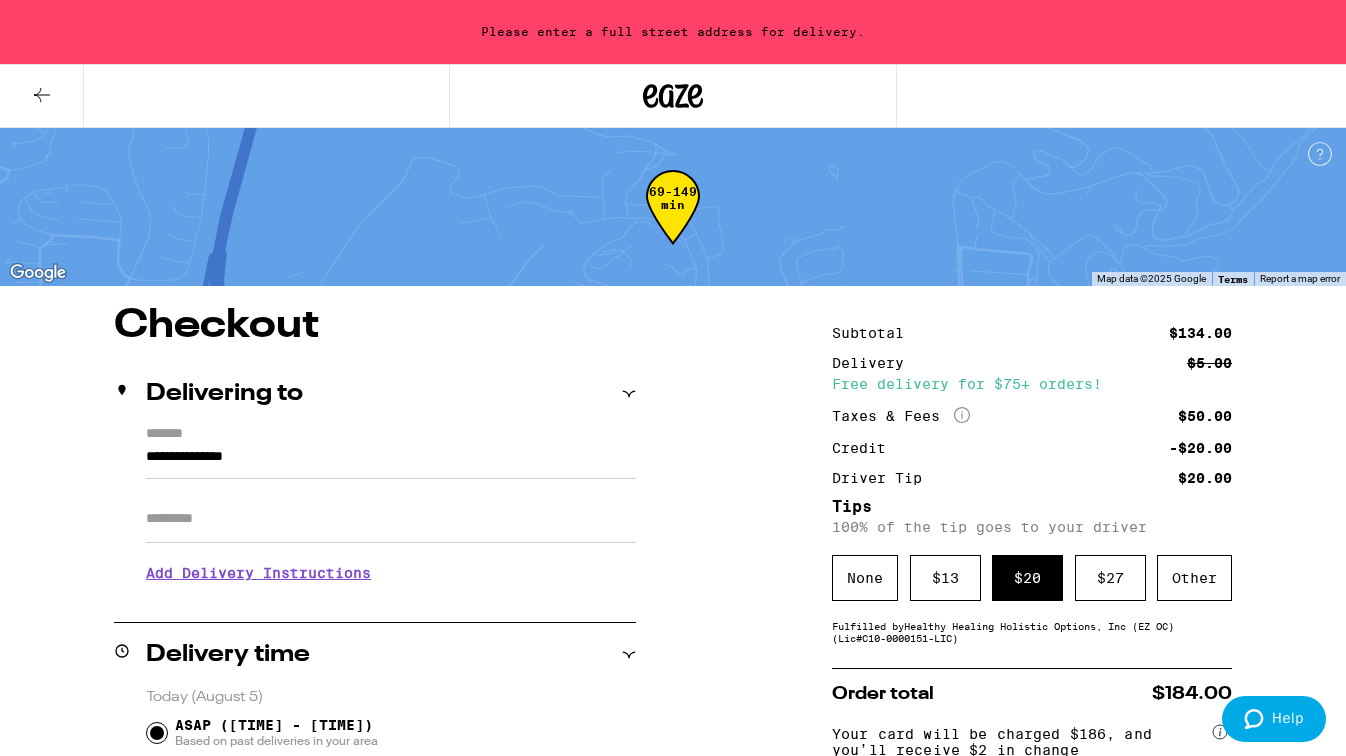 click on "**********" at bounding box center (391, 462) 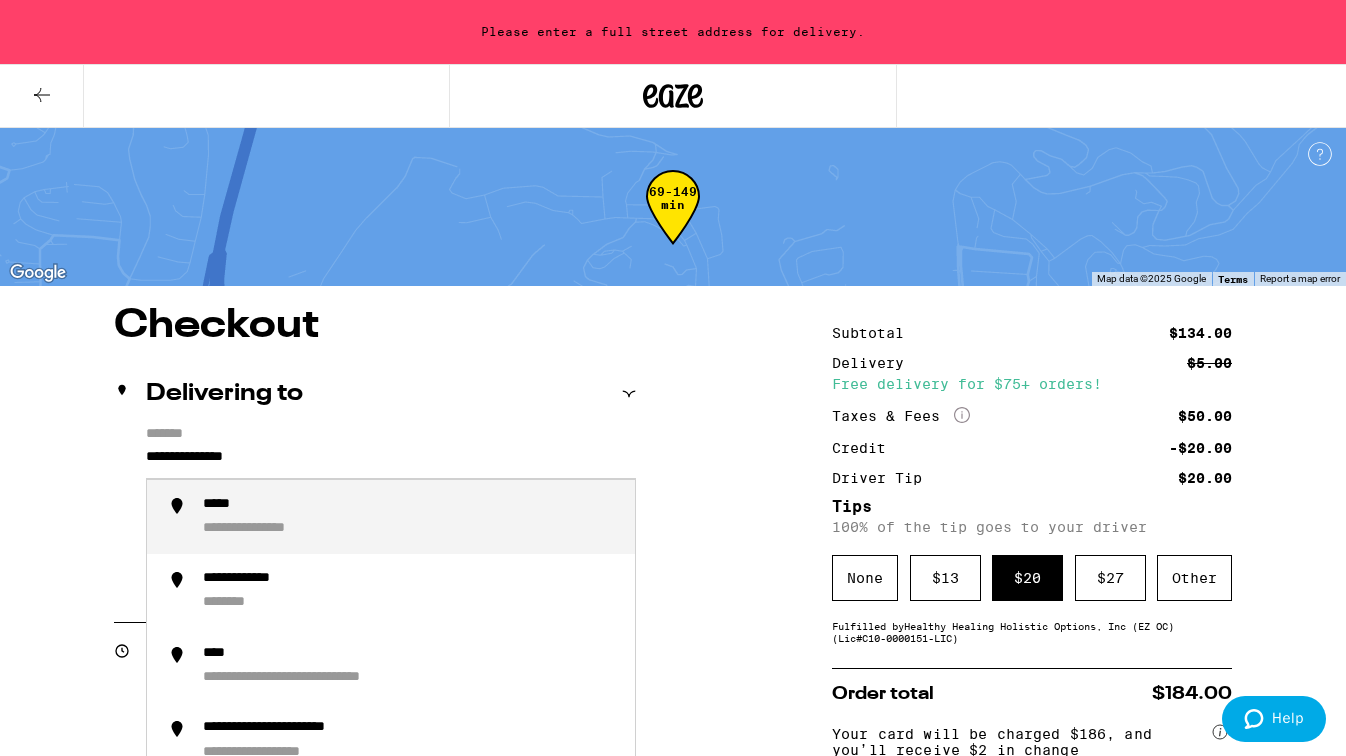 drag, startPoint x: 382, startPoint y: 448, endPoint x: 418, endPoint y: 471, distance: 42.72002 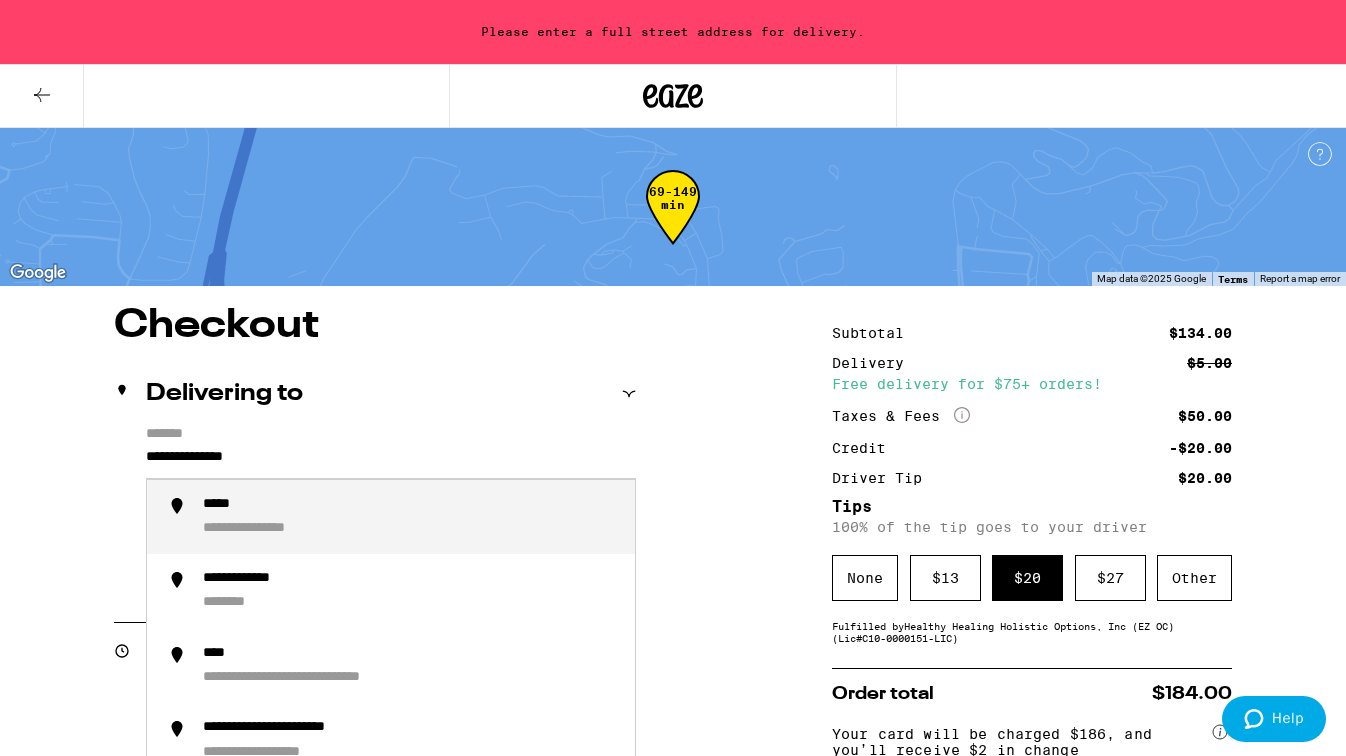 click on "**********" at bounding box center (391, 462) 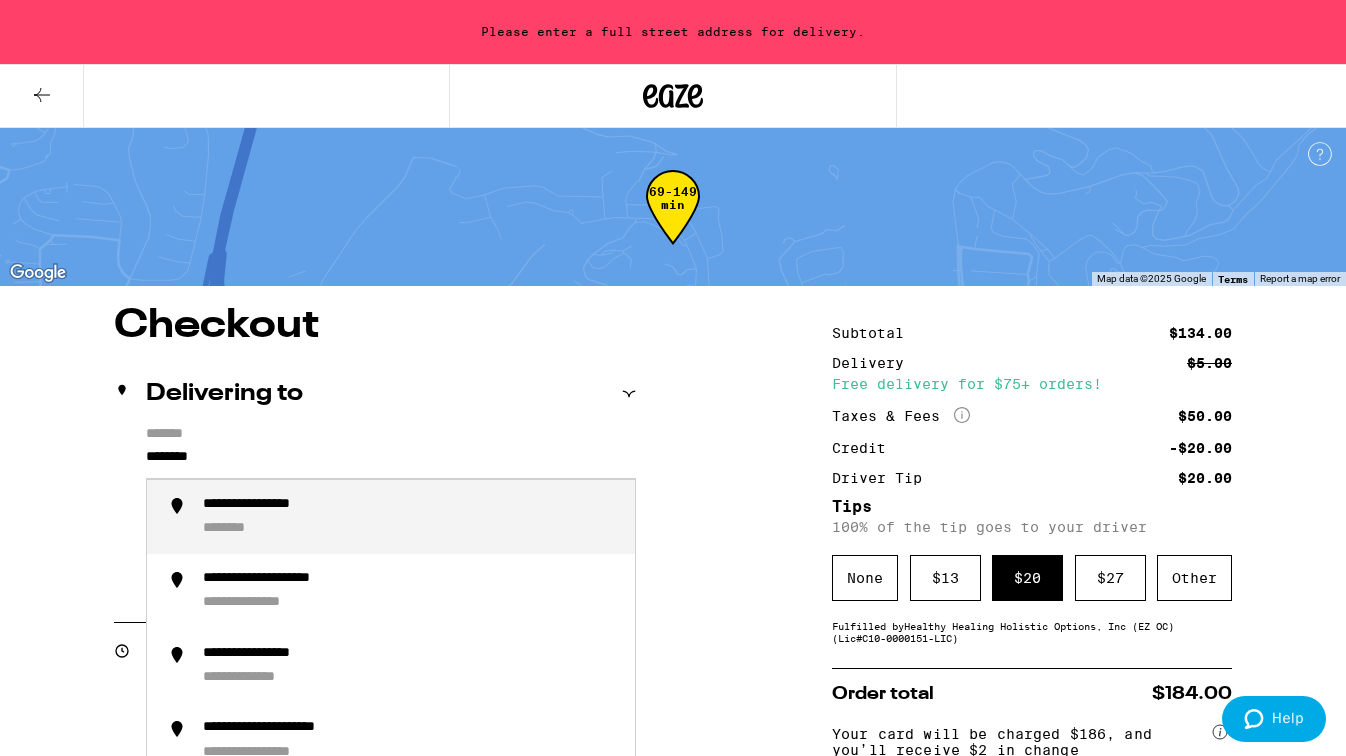 click on "**********" at bounding box center (411, 517) 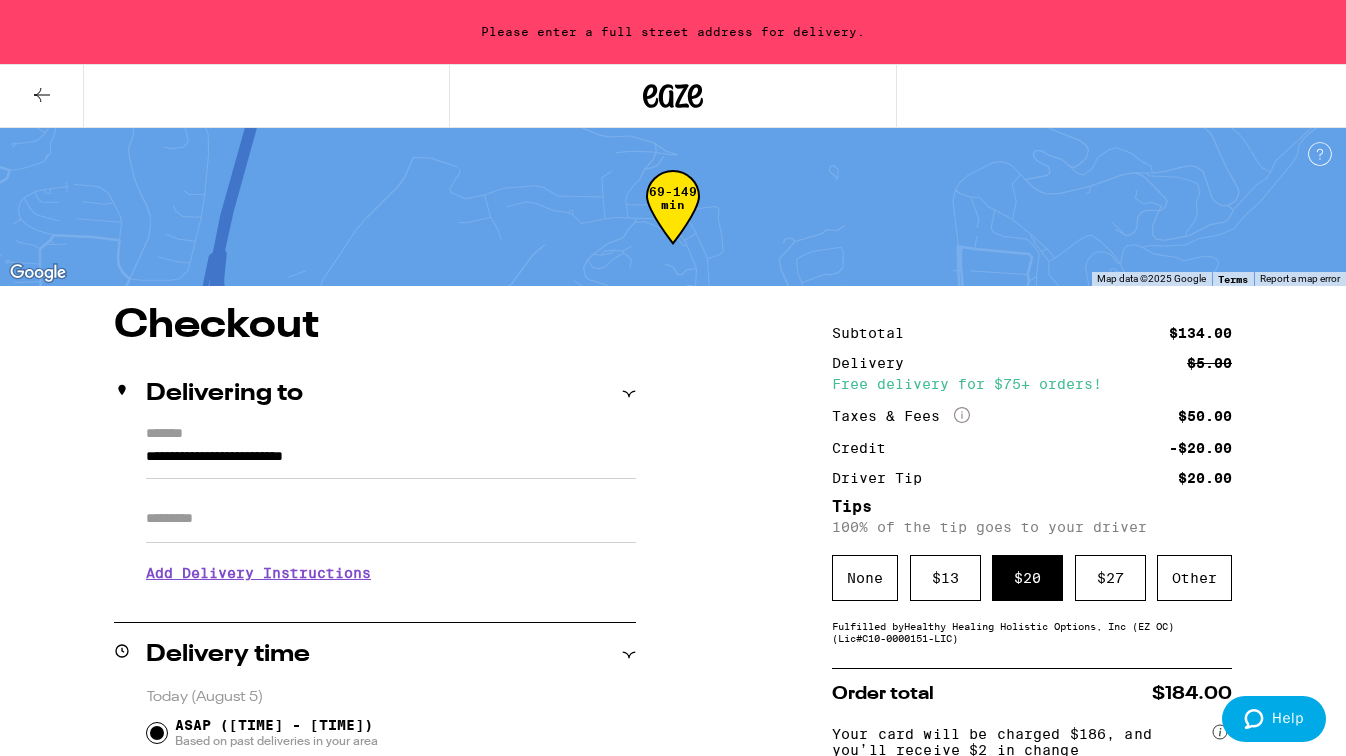 type on "**********" 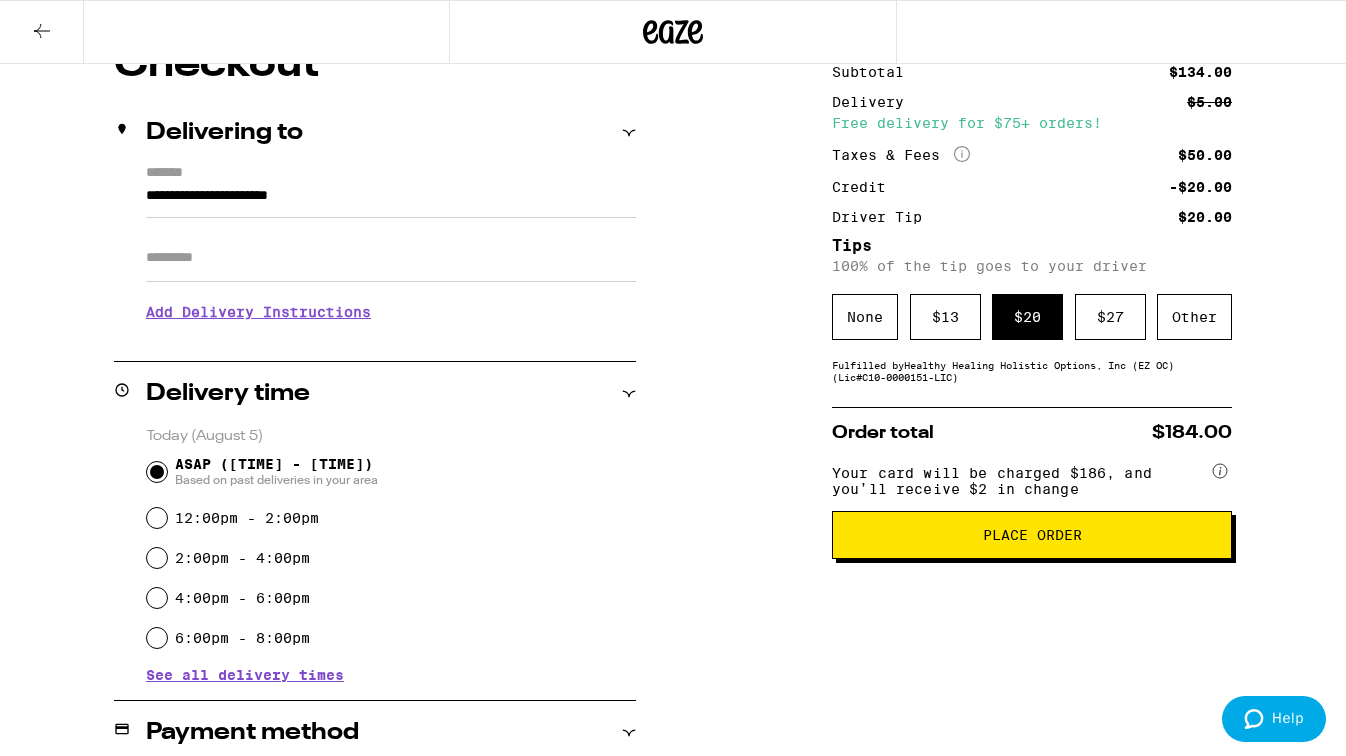 scroll, scrollTop: 246, scrollLeft: 0, axis: vertical 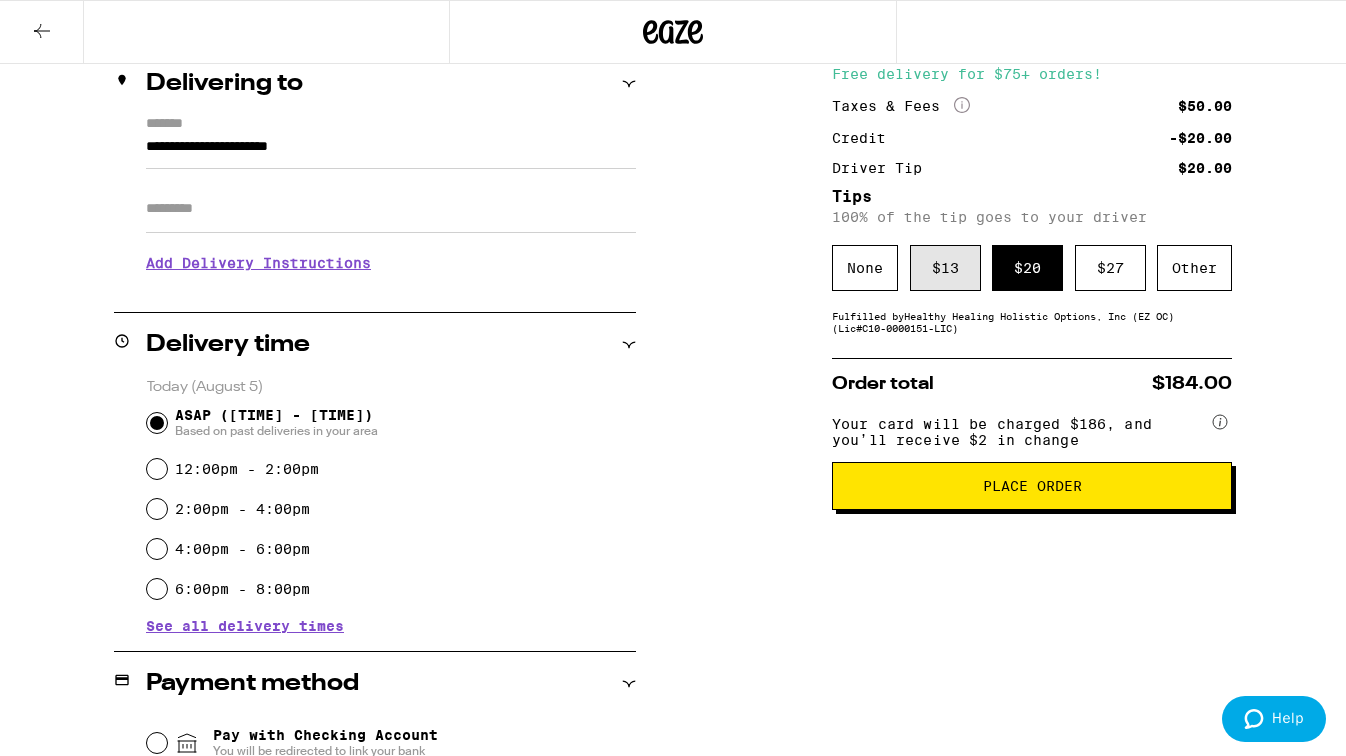 click on "$ 13" at bounding box center [945, 268] 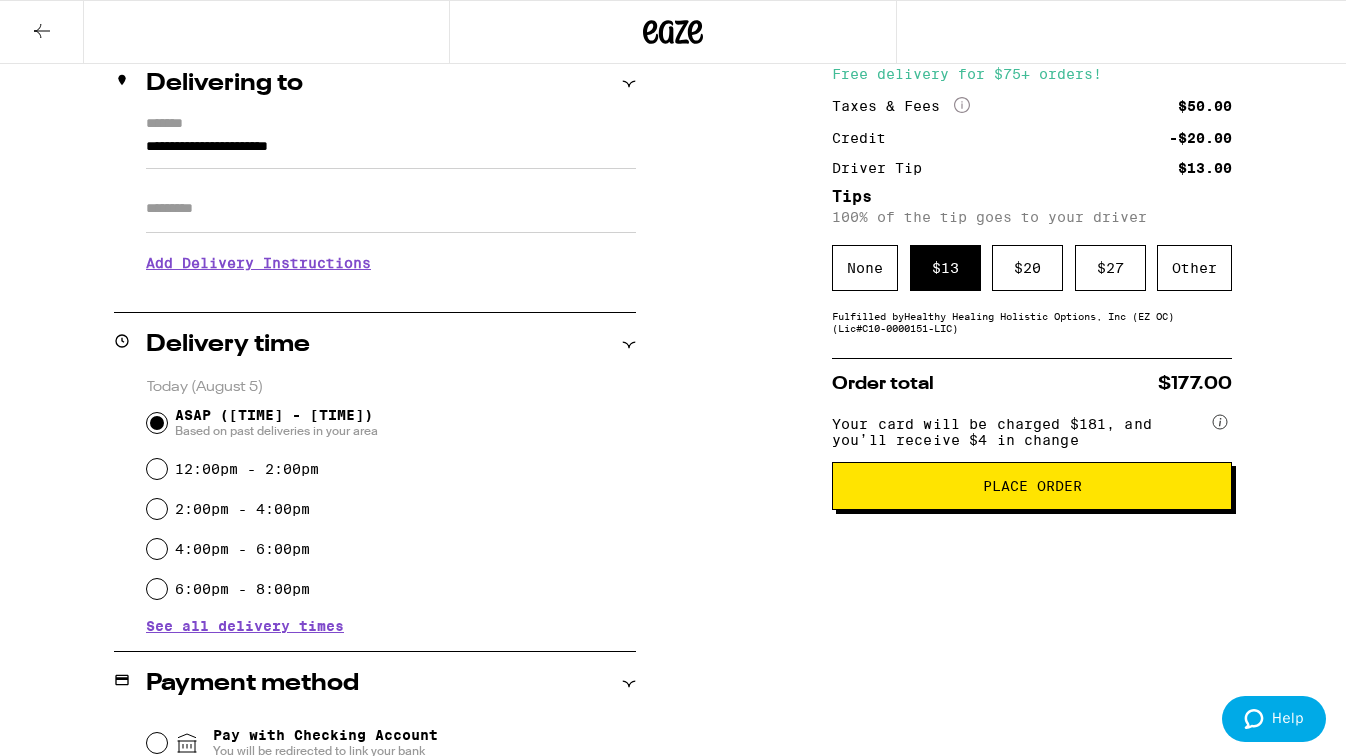 click on "Place Order" at bounding box center [1032, 486] 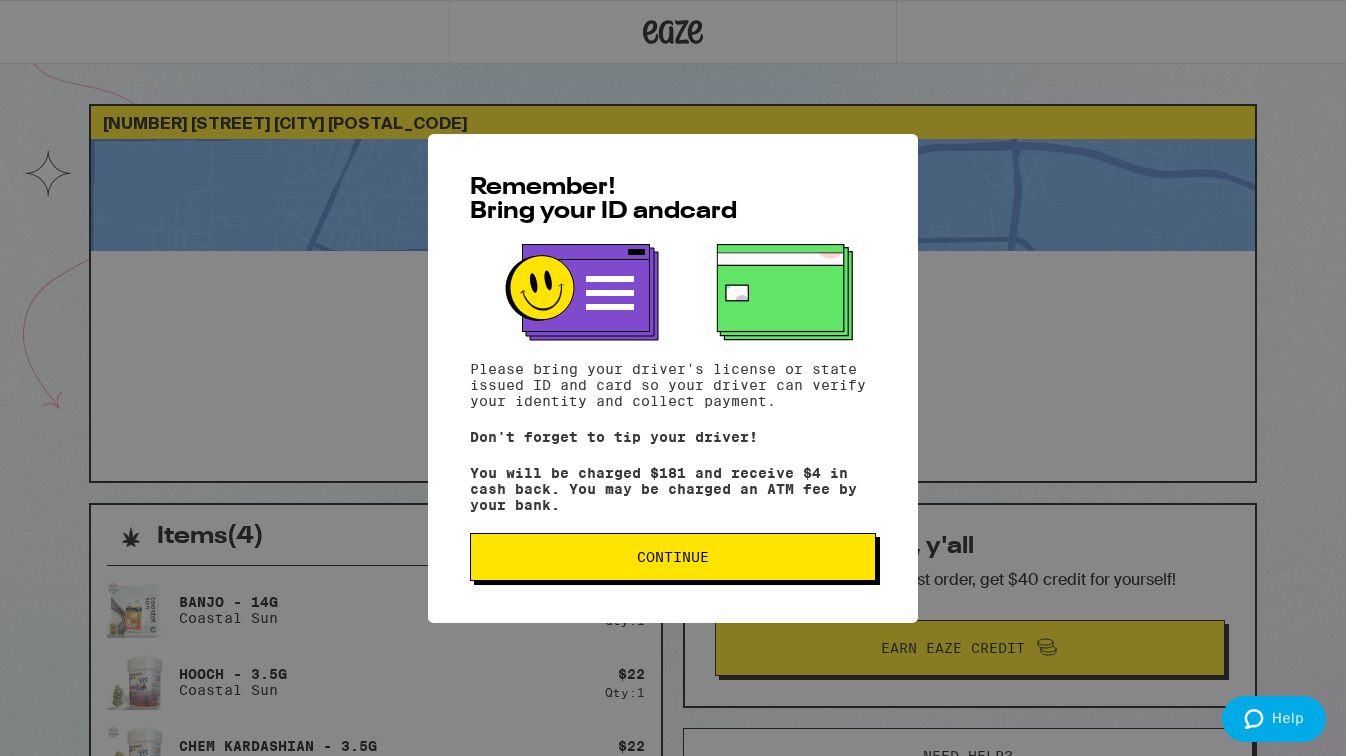 click on "Continue" at bounding box center [673, 557] 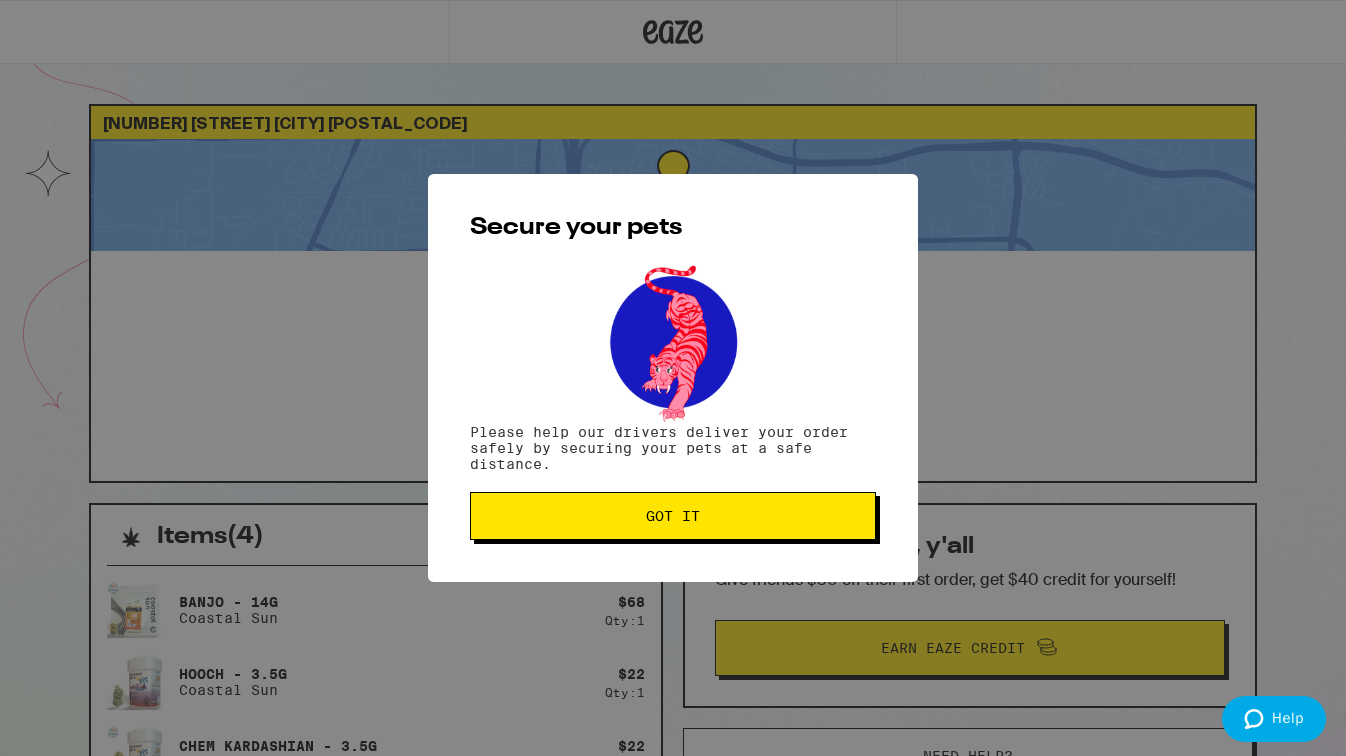 click on "Got it" at bounding box center [673, 516] 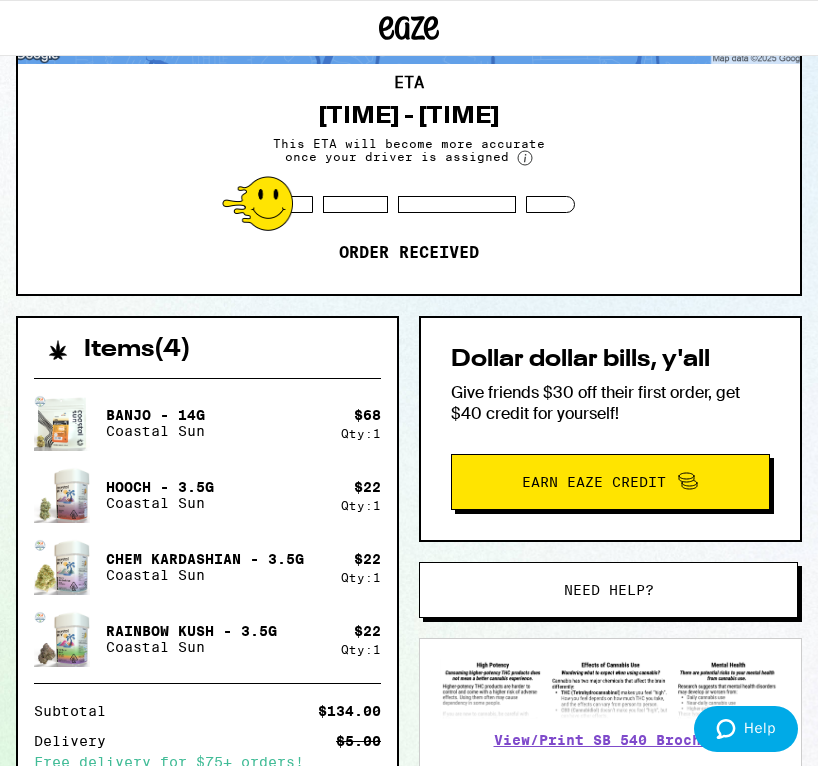 scroll, scrollTop: 191, scrollLeft: 0, axis: vertical 